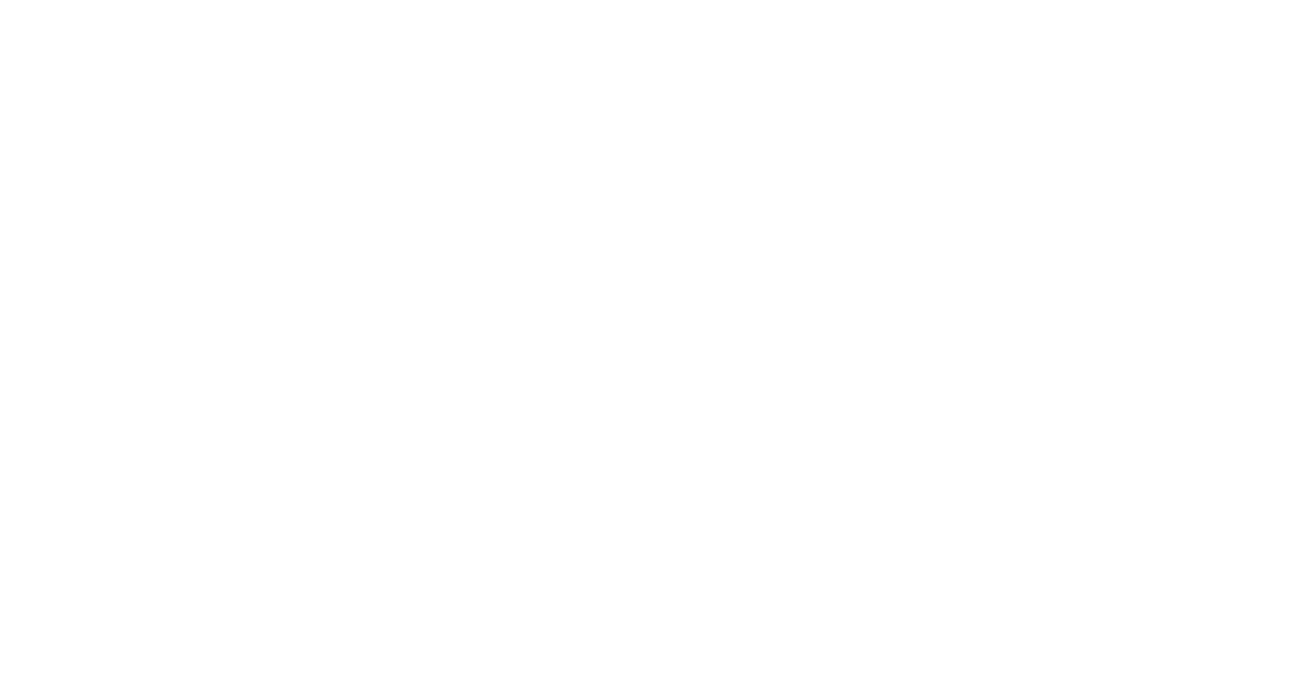 scroll, scrollTop: 0, scrollLeft: 0, axis: both 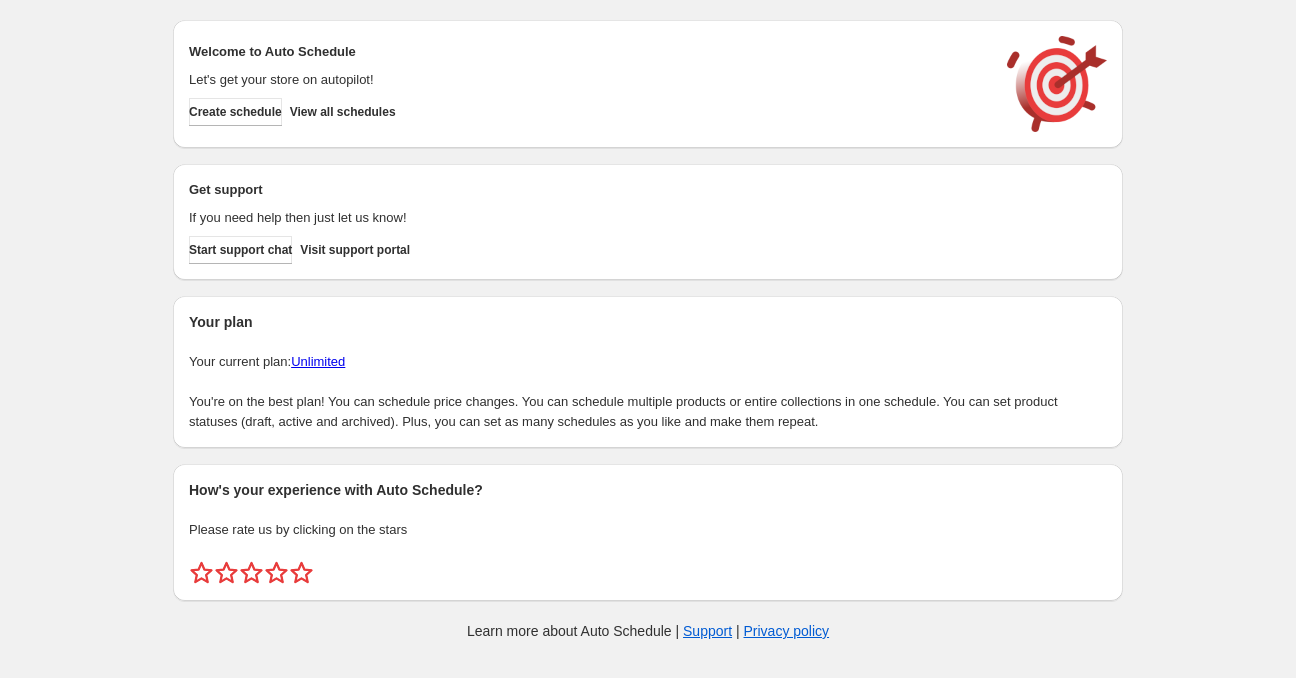 click on "Welcome to Auto Schedule Let's get your store on autopilot! Create schedule View all schedules" at bounding box center (648, 84) 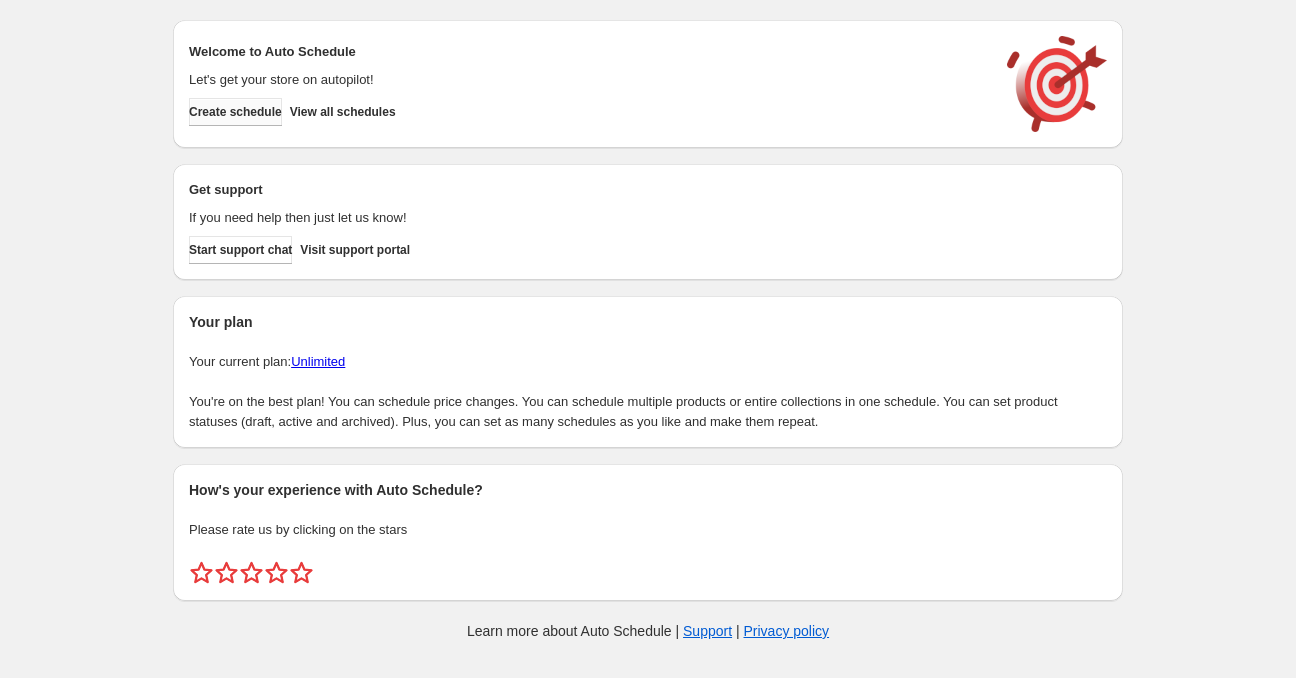 click on "Create schedule" at bounding box center (235, 112) 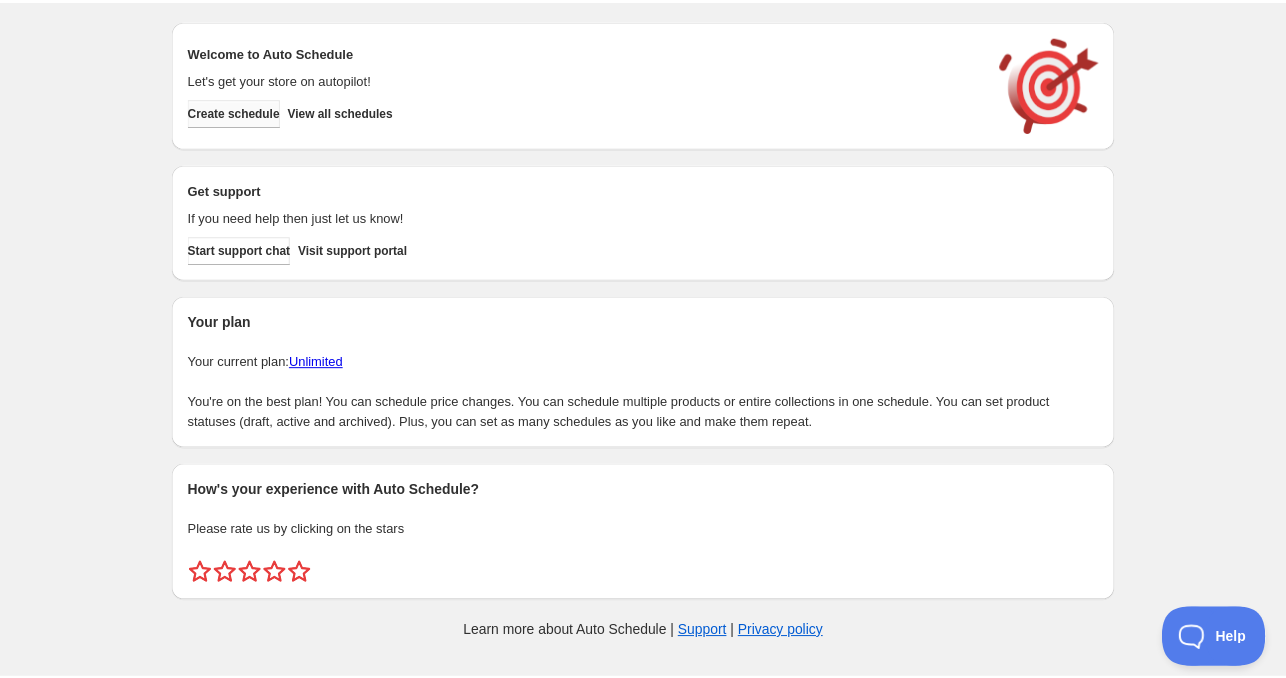 scroll, scrollTop: 0, scrollLeft: 0, axis: both 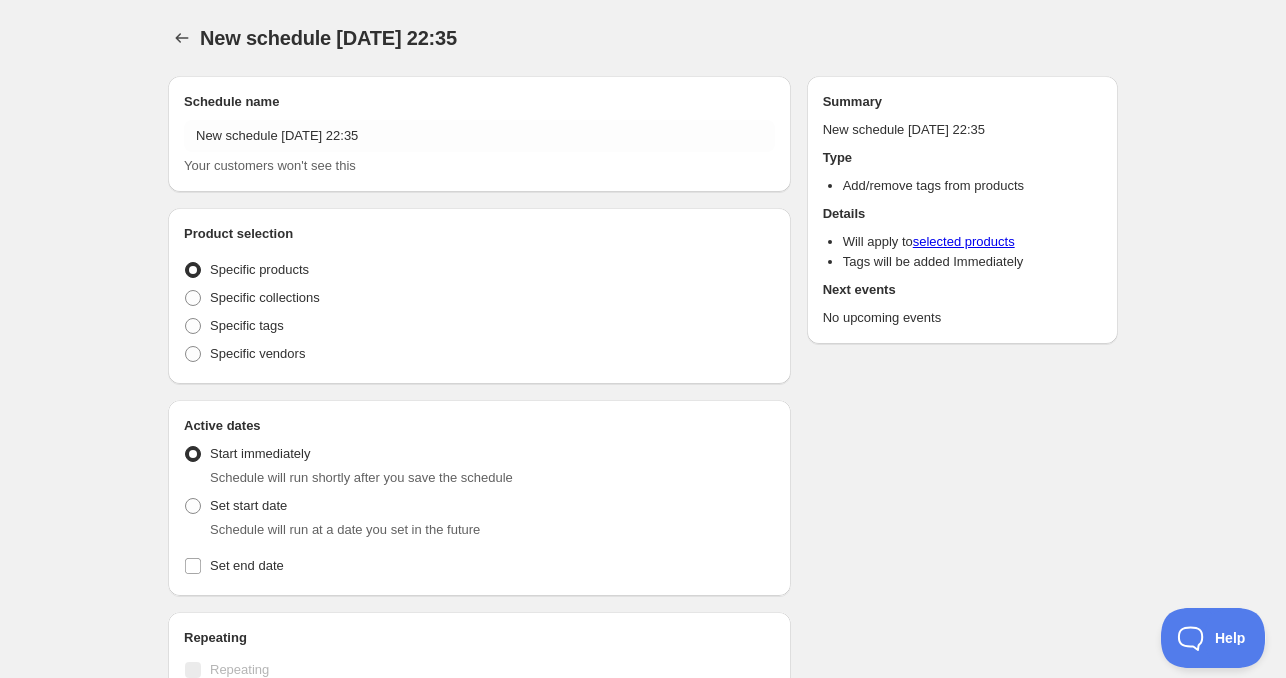 radio on "true" 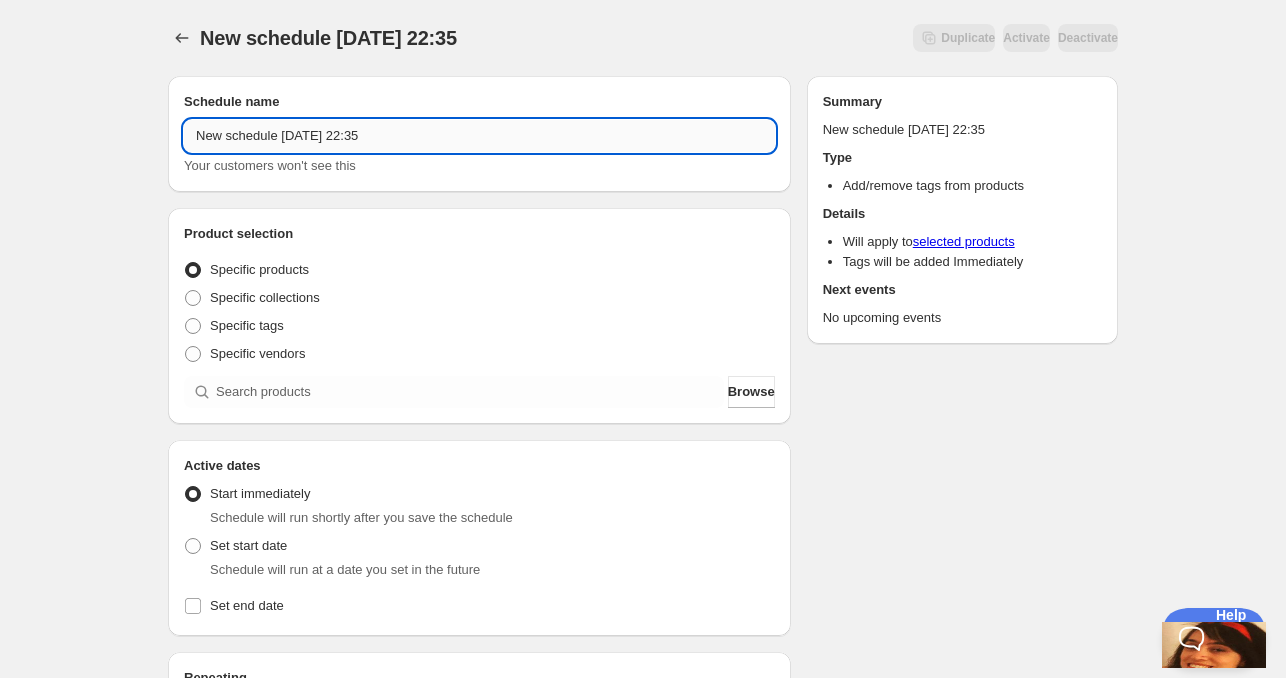 click on "New schedule Jul 12 2025 22:35" at bounding box center (479, 136) 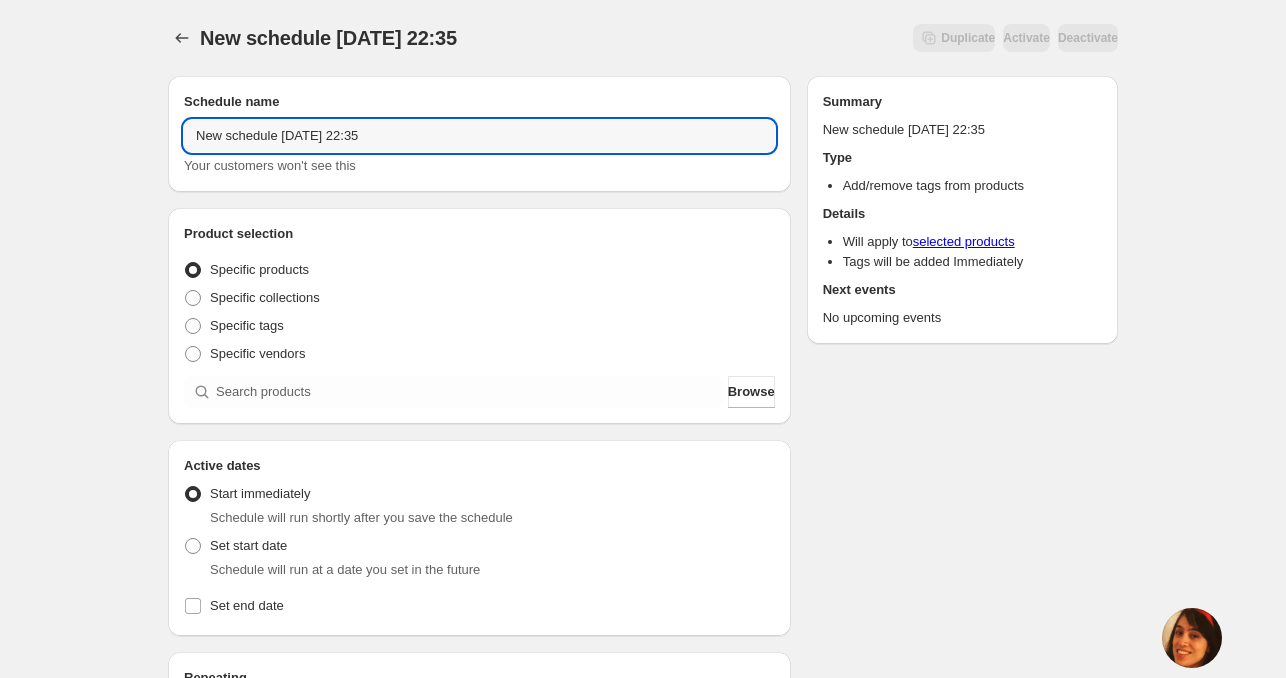 drag, startPoint x: 277, startPoint y: 144, endPoint x: -60, endPoint y: 135, distance: 337.12015 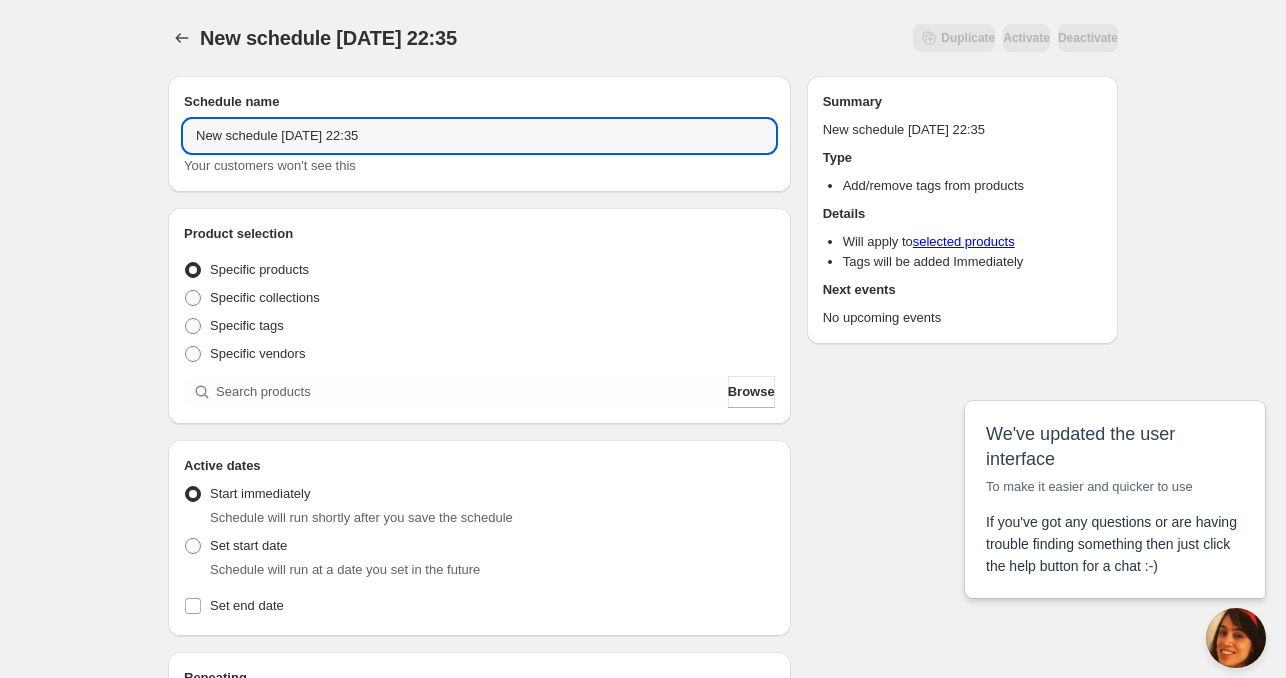 scroll, scrollTop: 0, scrollLeft: 0, axis: both 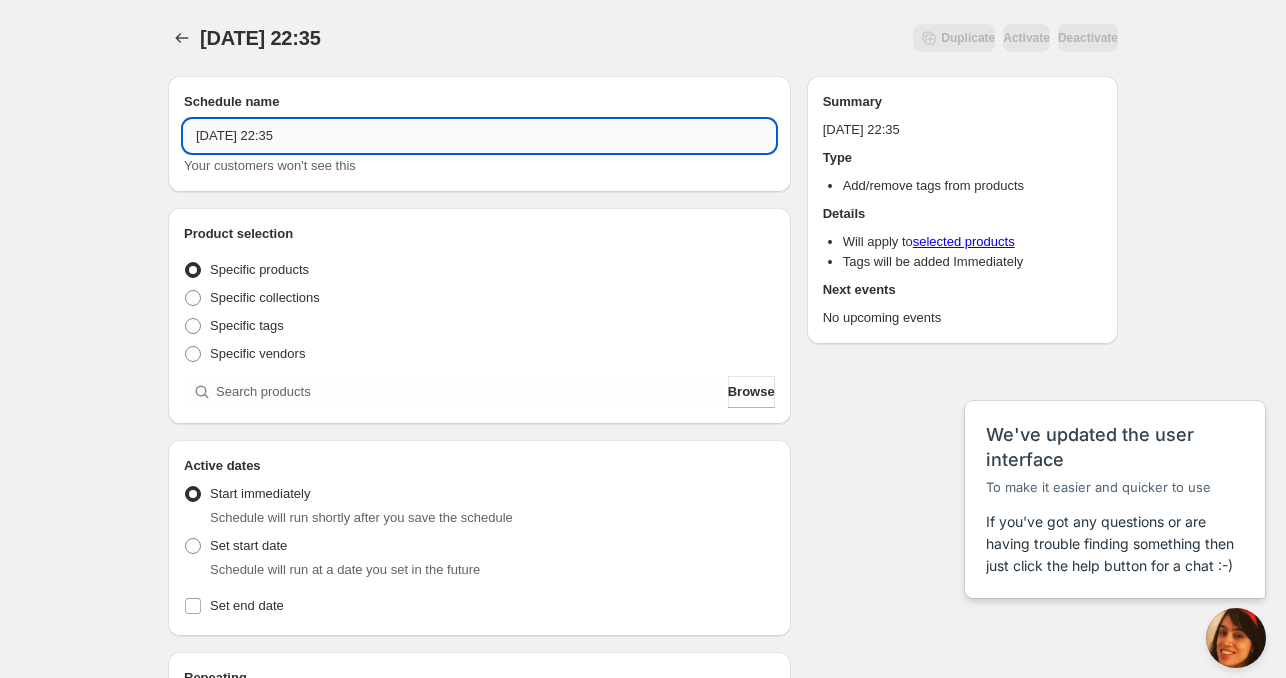 click on "Sun Jul 12 2025 22:35" at bounding box center (479, 136) 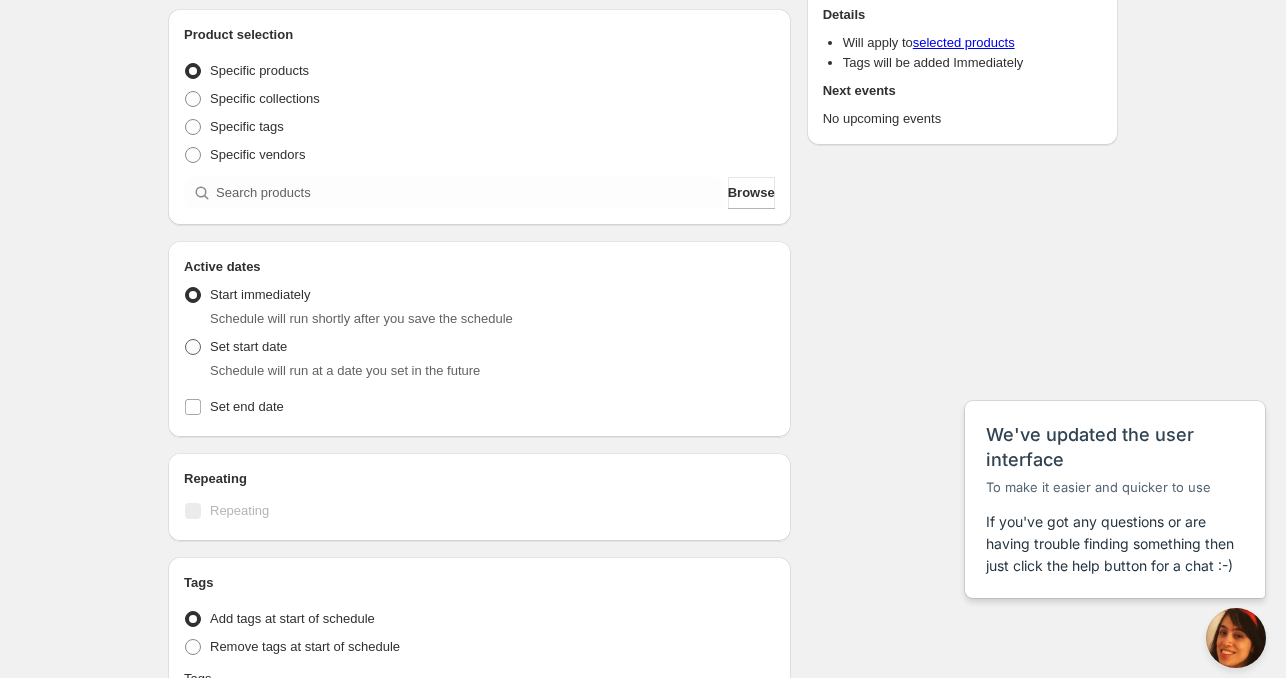scroll, scrollTop: 200, scrollLeft: 0, axis: vertical 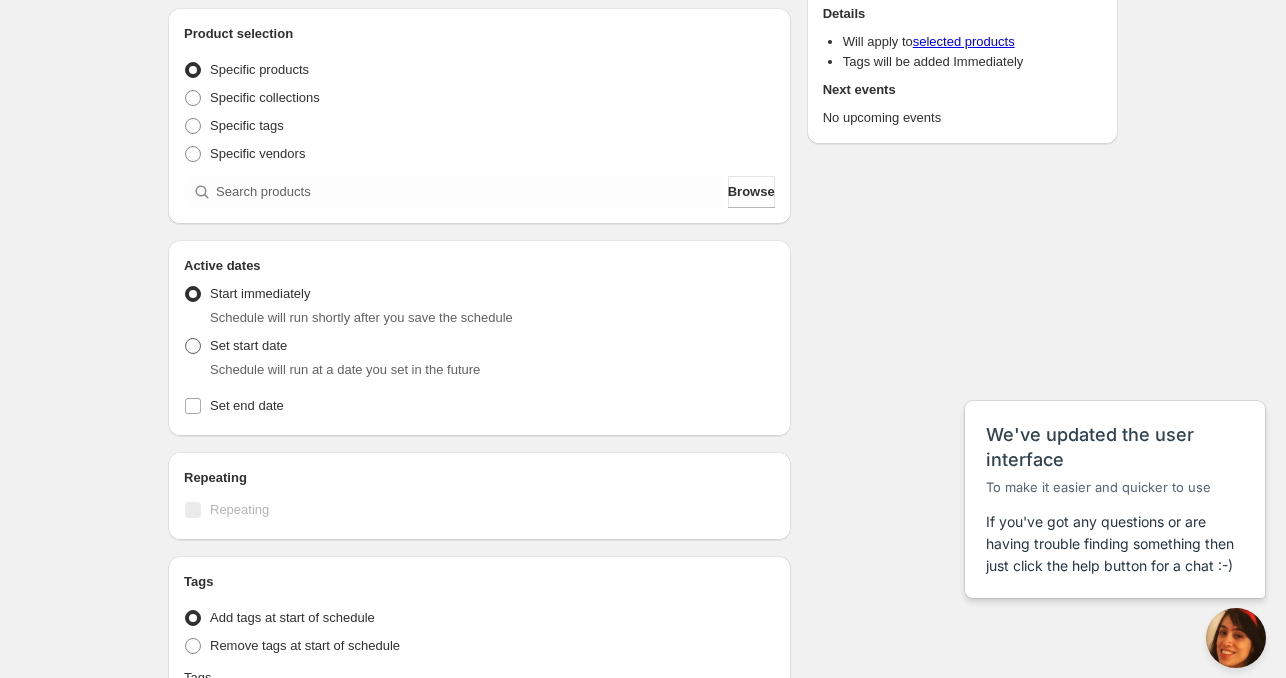 type on "Sun Jul 13 2025 4am" 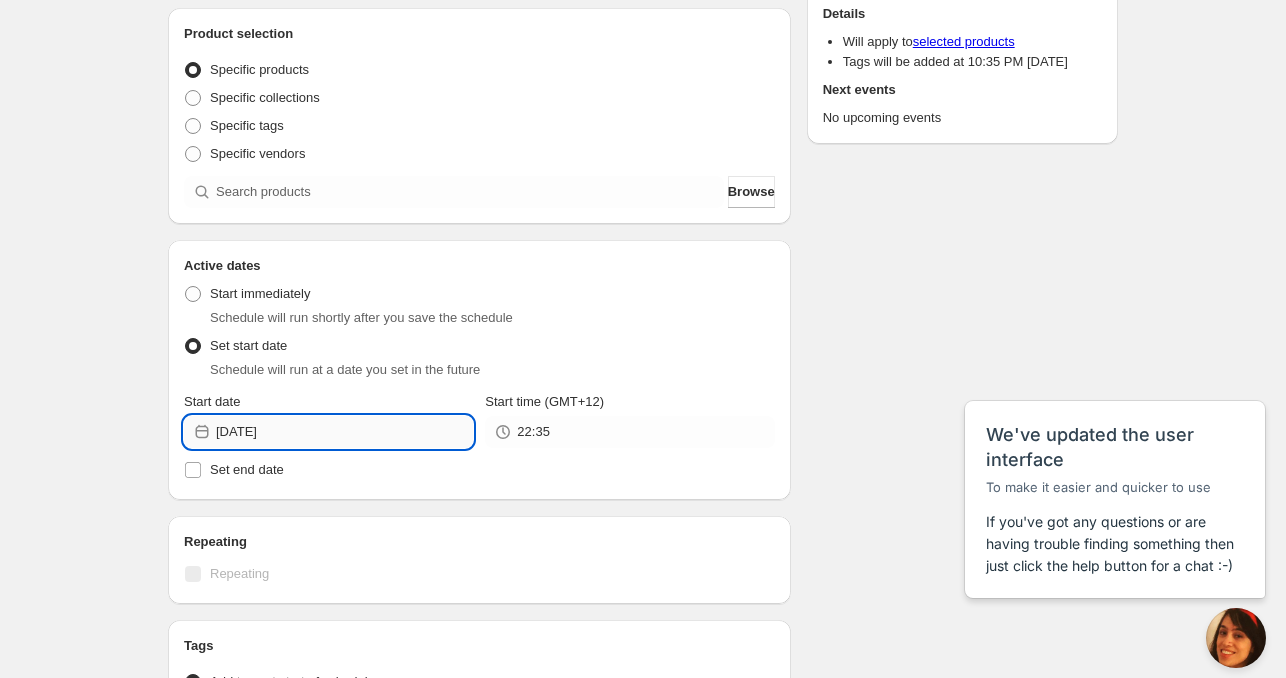 click on "2025-07-12" at bounding box center [344, 432] 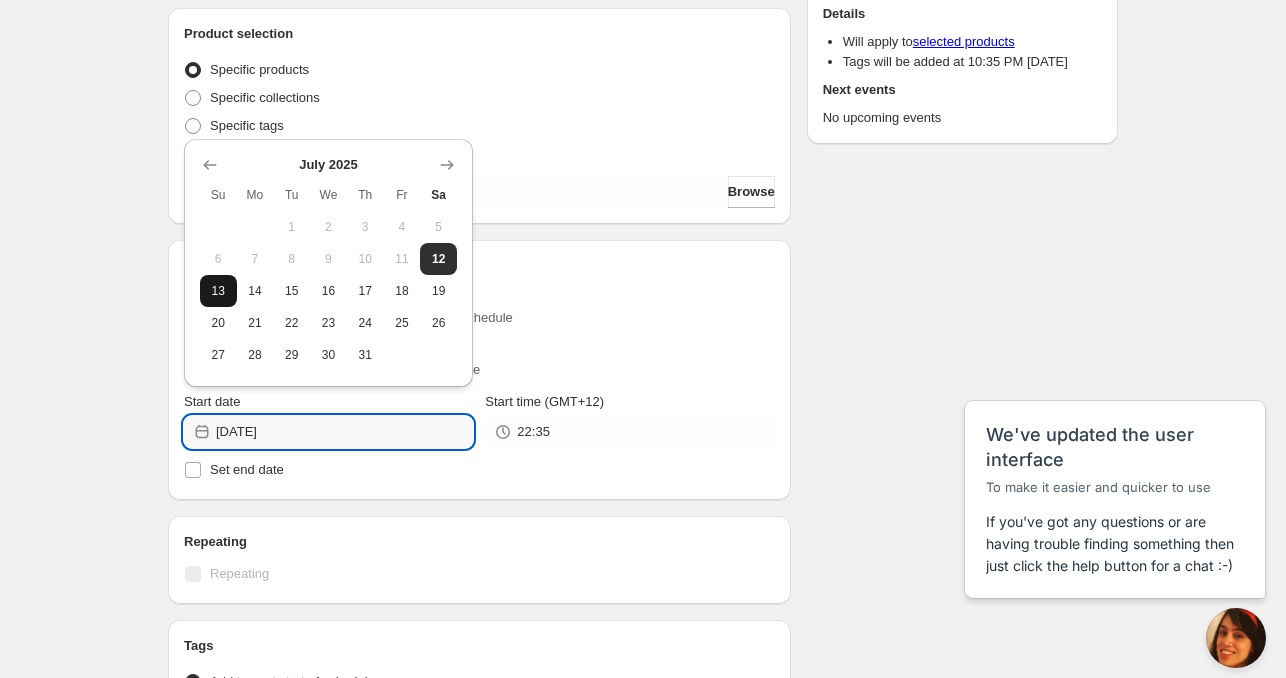 click on "13" at bounding box center (218, 291) 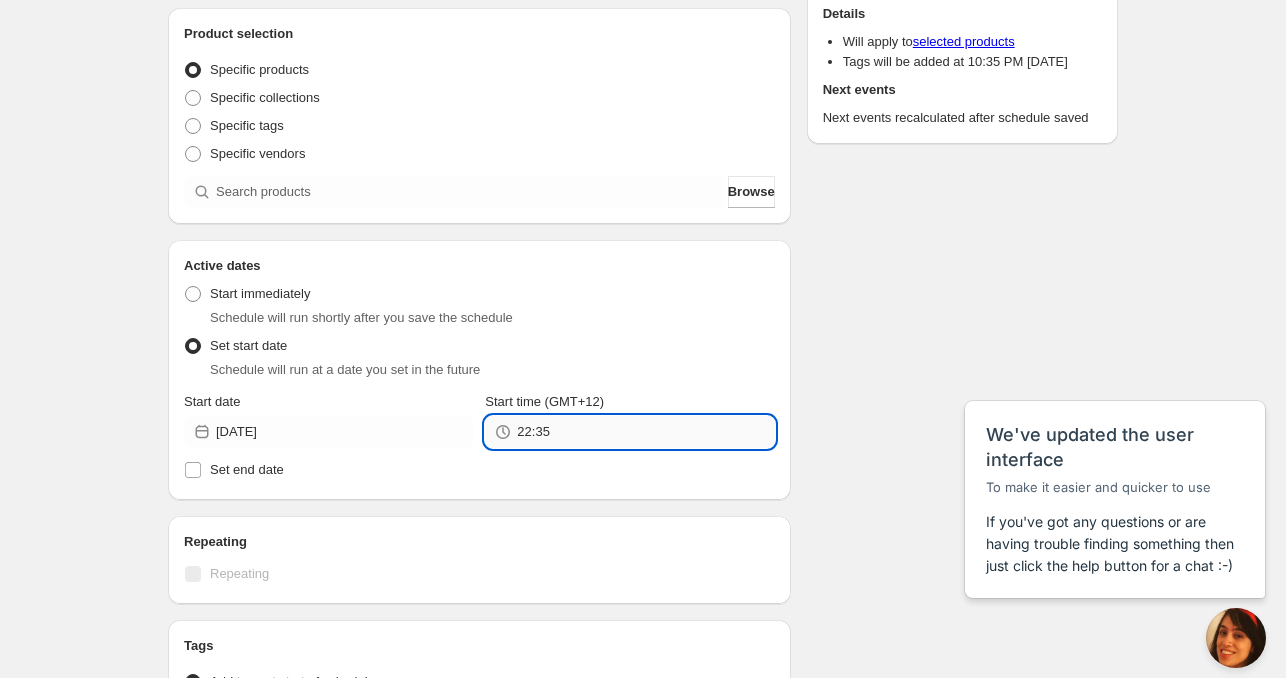 click on "22:35" at bounding box center (645, 432) 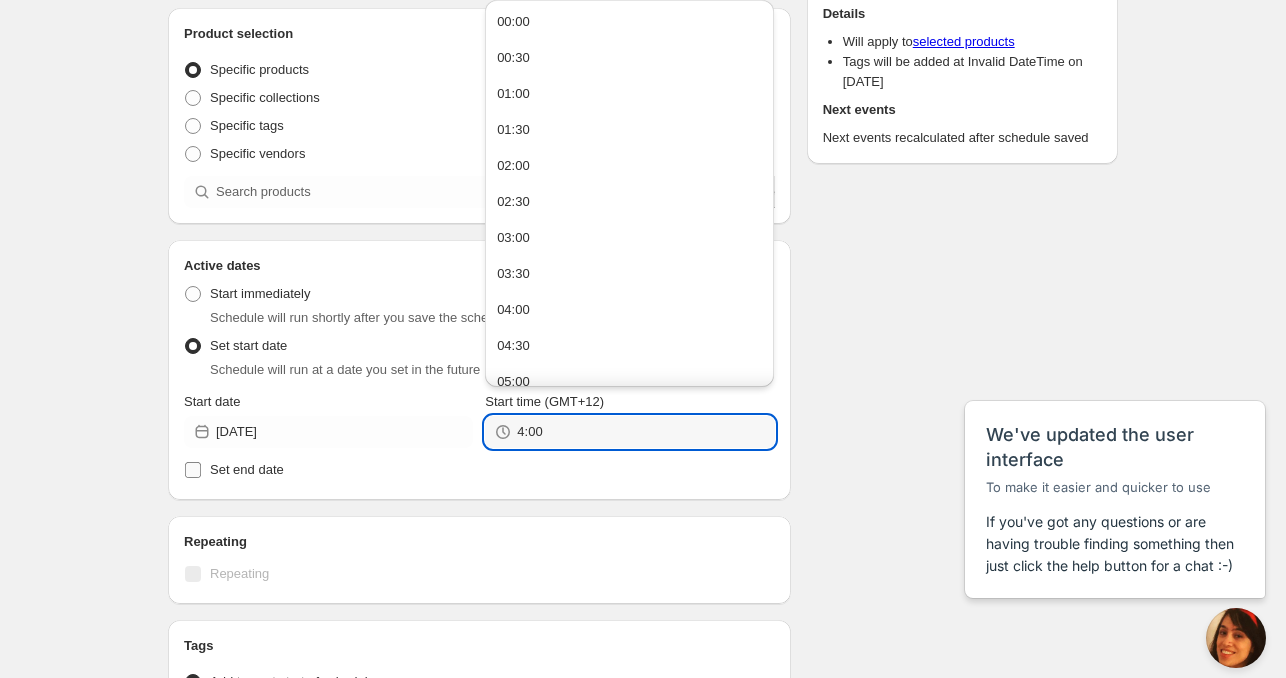 type on "04:00" 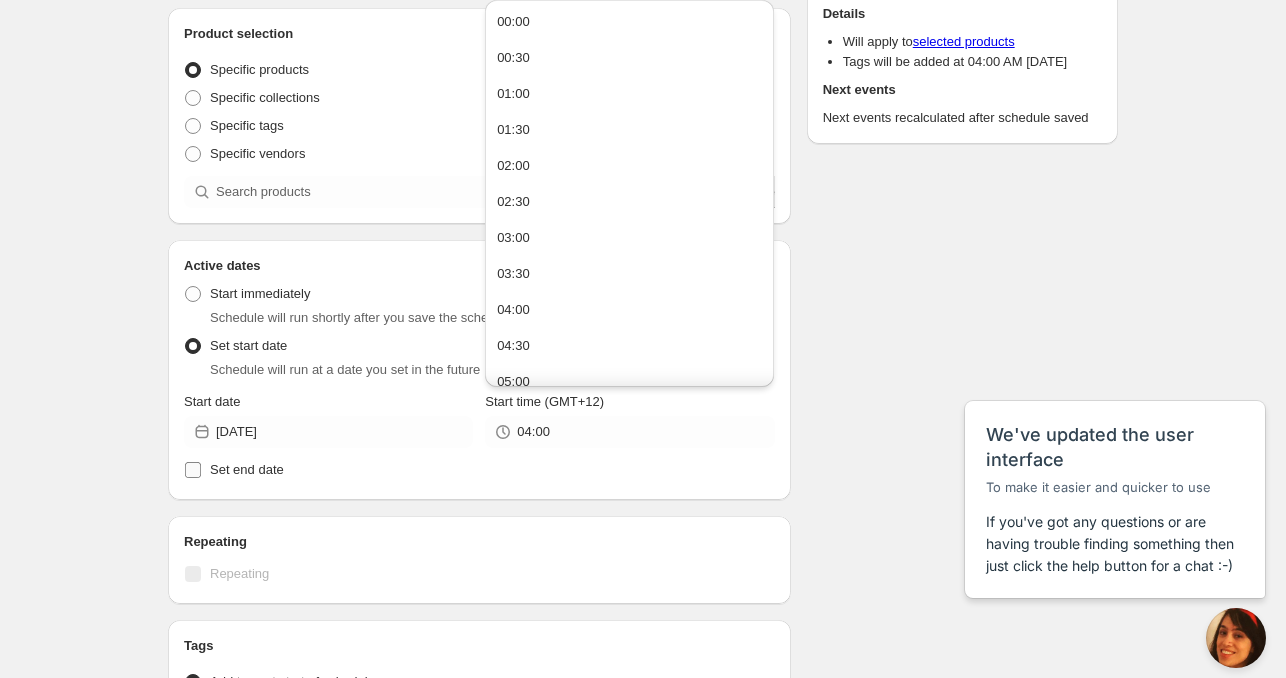 click on "Set end date" at bounding box center (247, 469) 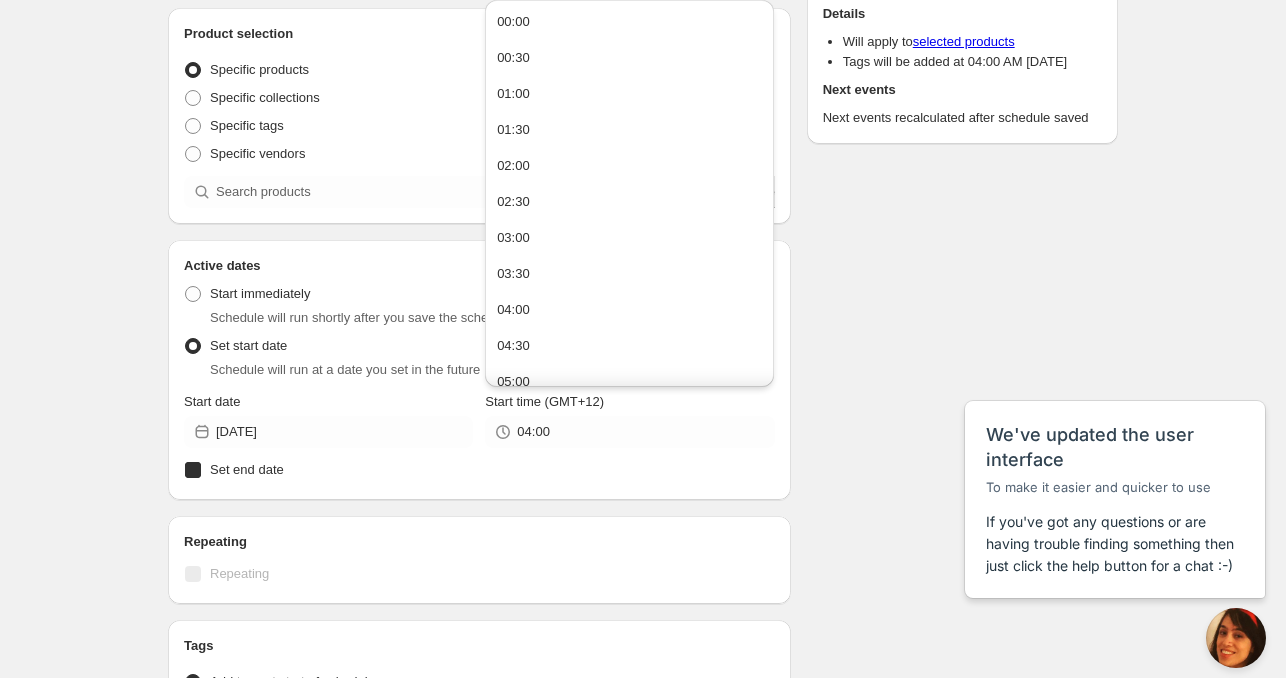 checkbox on "true" 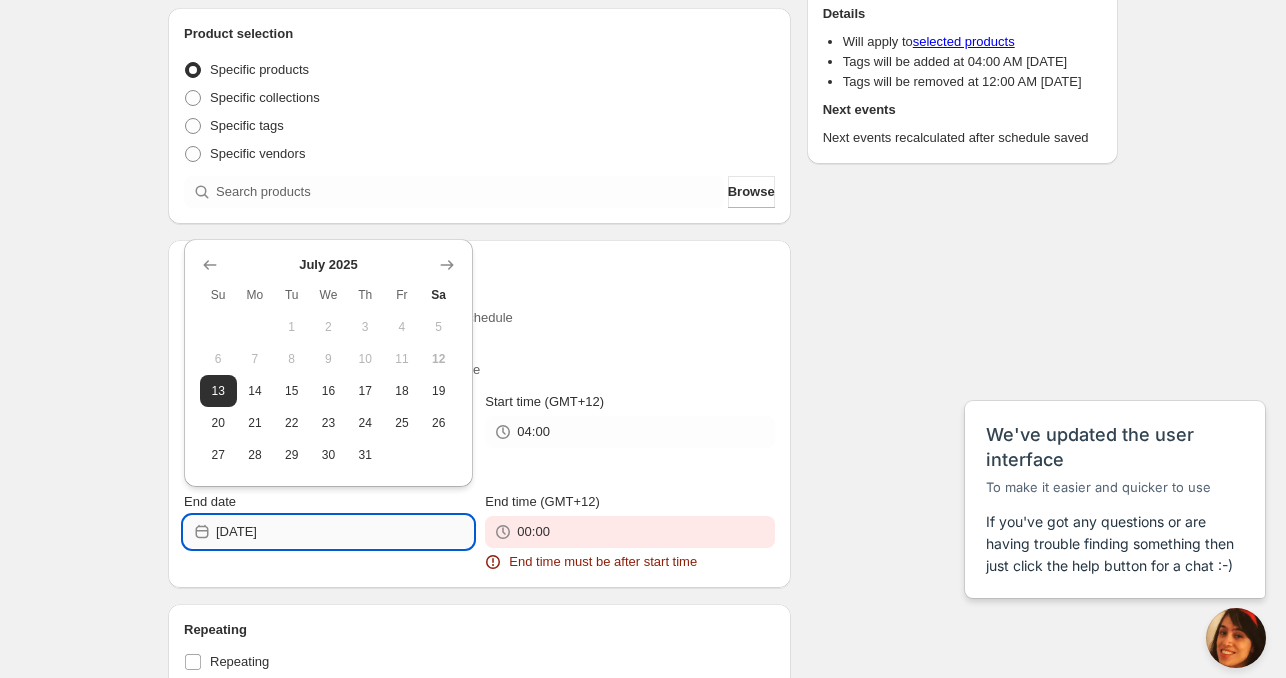 click on "2025-07-13" at bounding box center (344, 532) 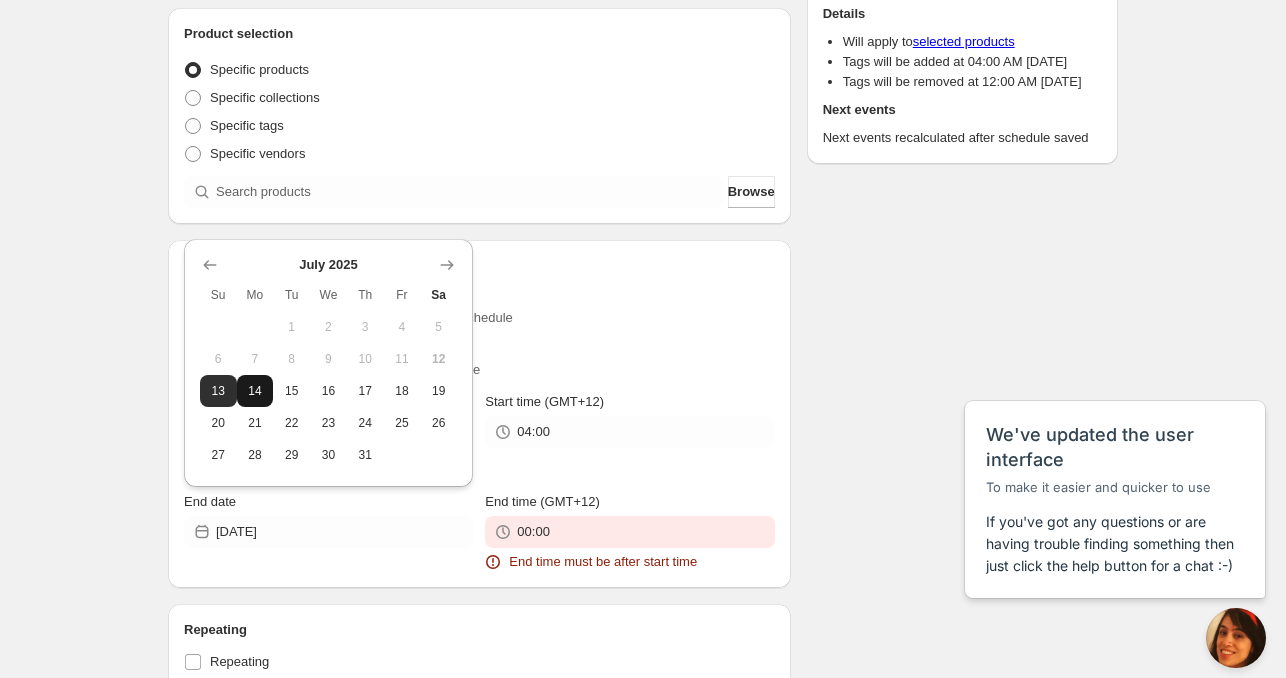 click on "14" at bounding box center (255, 391) 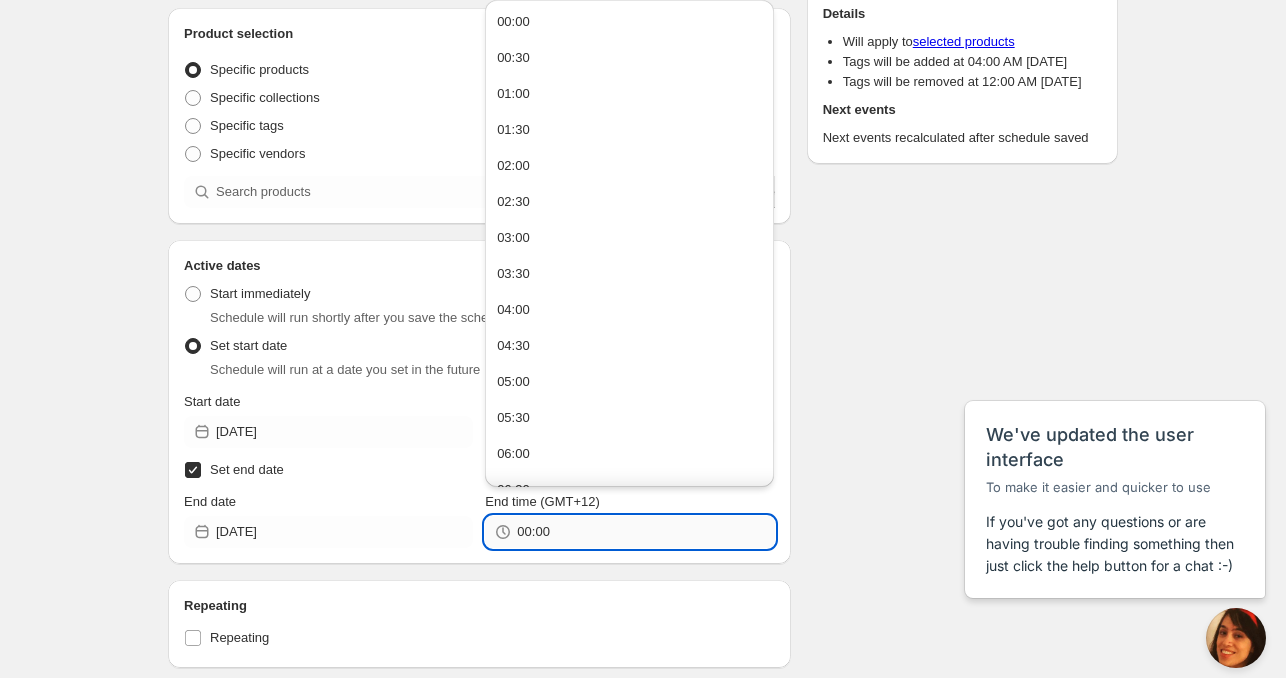click on "00:00" at bounding box center (645, 532) 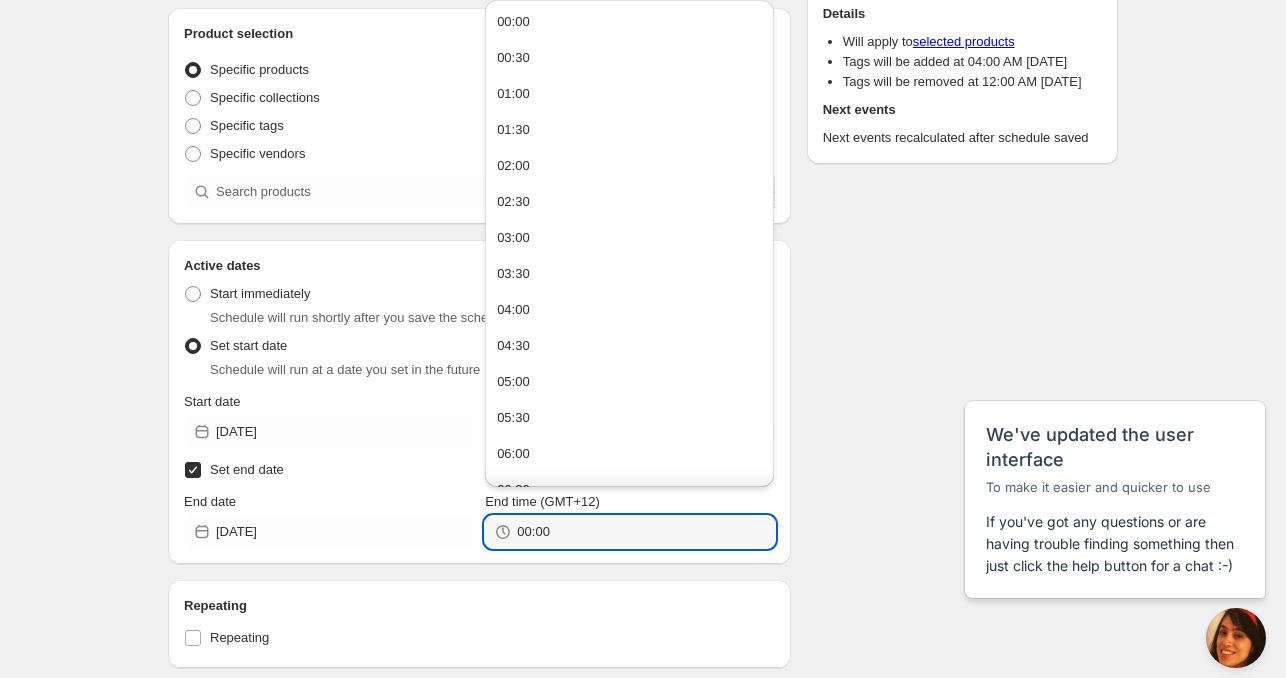 paste on "4" 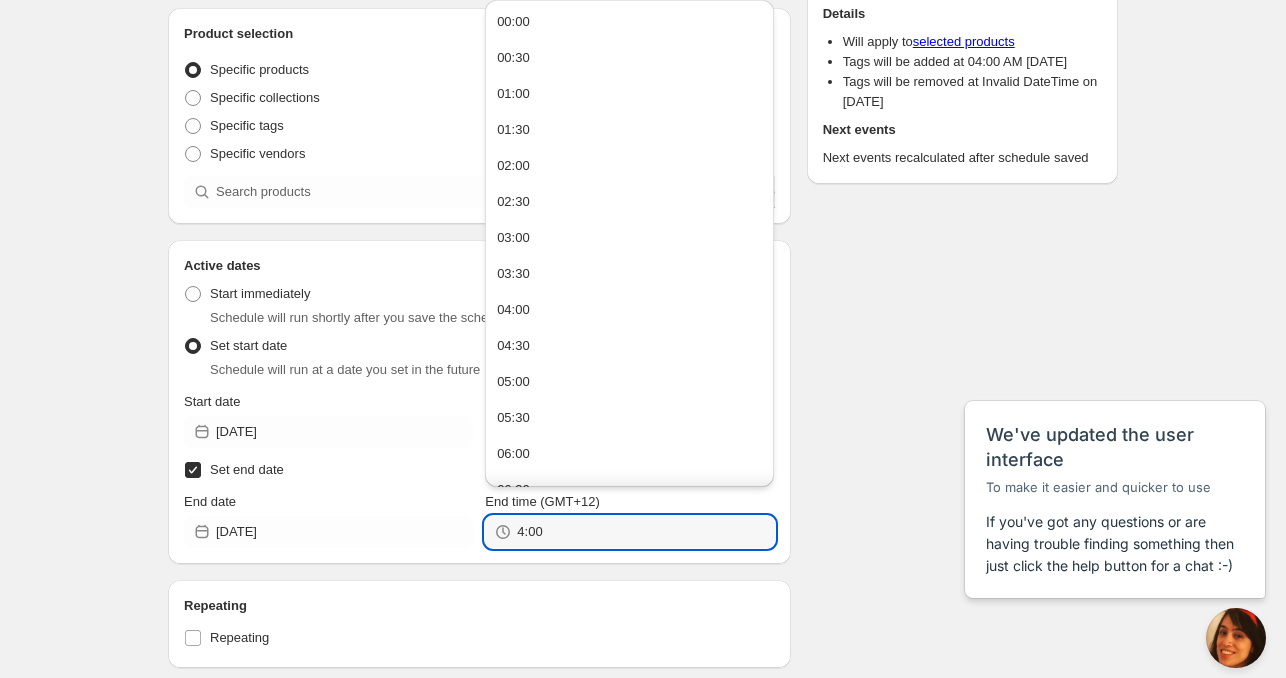 click on "Schedule name Sun Jul 13 2025 4am Your customers won't see this Product selection Entity type Specific products Specific collections Specific tags Specific vendors Browse Active dates Active Date Type Start immediately Schedule will run shortly after you save the schedule Set start date Schedule will run at a date you set in the future Start date 2025-07-13 Start time (GMT+12) 04:00 Set end date End date 2025-07-14 End time (GMT+12) 4:00 Repeating Repeating Ok Cancel Every 1 Date range Days Weeks Months Years Days Ends Never On specific date After a number of occurances Tags Tag type Add tags at start of schedule, remove at end Remove tags at start of schedule, add at end Tags Countdown timer Show a countdown timer on the product page The countdown timer will show the time remaining until the end of the schedule. Remember to add the Countdown Timer block to your theme and configure it to your liking. Open theme editor Summary Sun Jul 13 2025 4am Type Add/remove tags from products Details Will apply to" at bounding box center (635, 480) 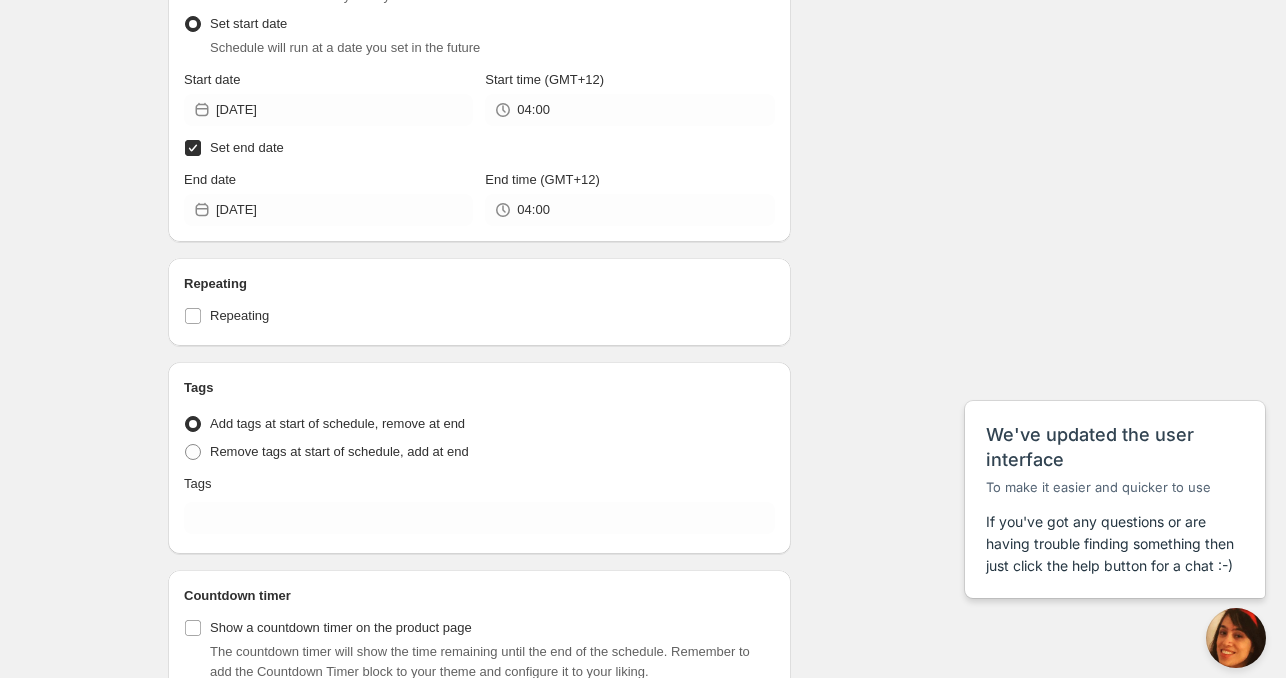 scroll, scrollTop: 600, scrollLeft: 0, axis: vertical 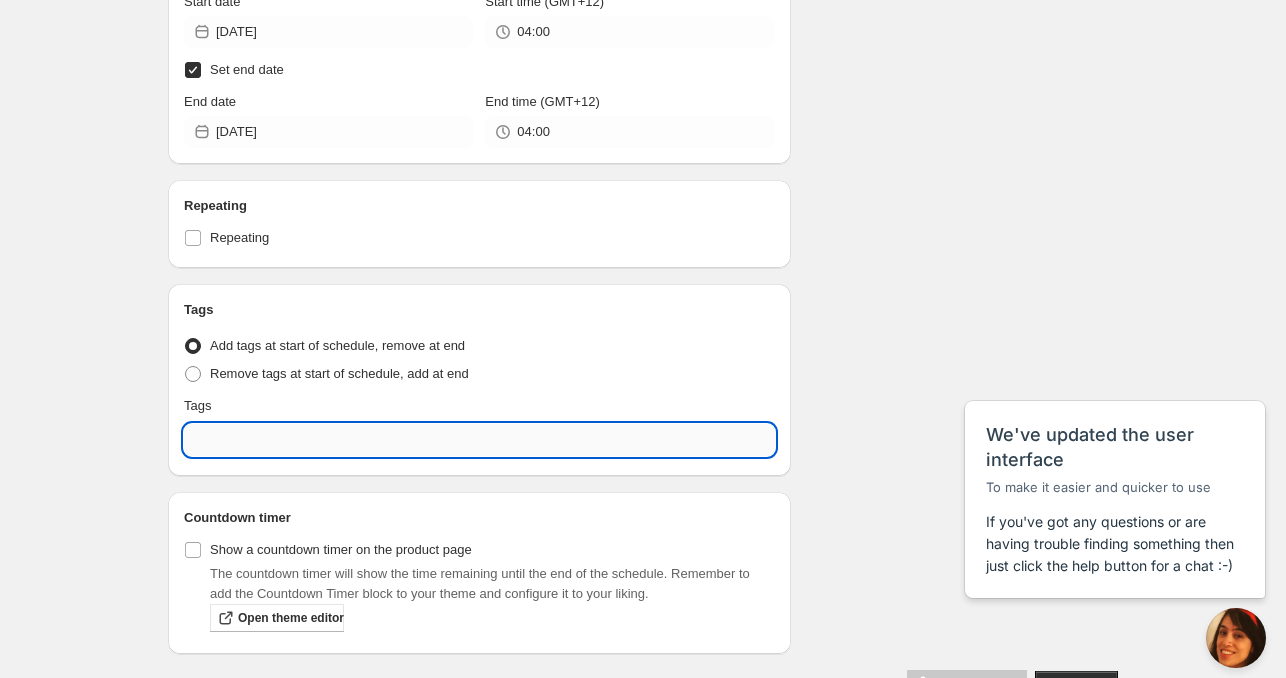 click at bounding box center (479, 440) 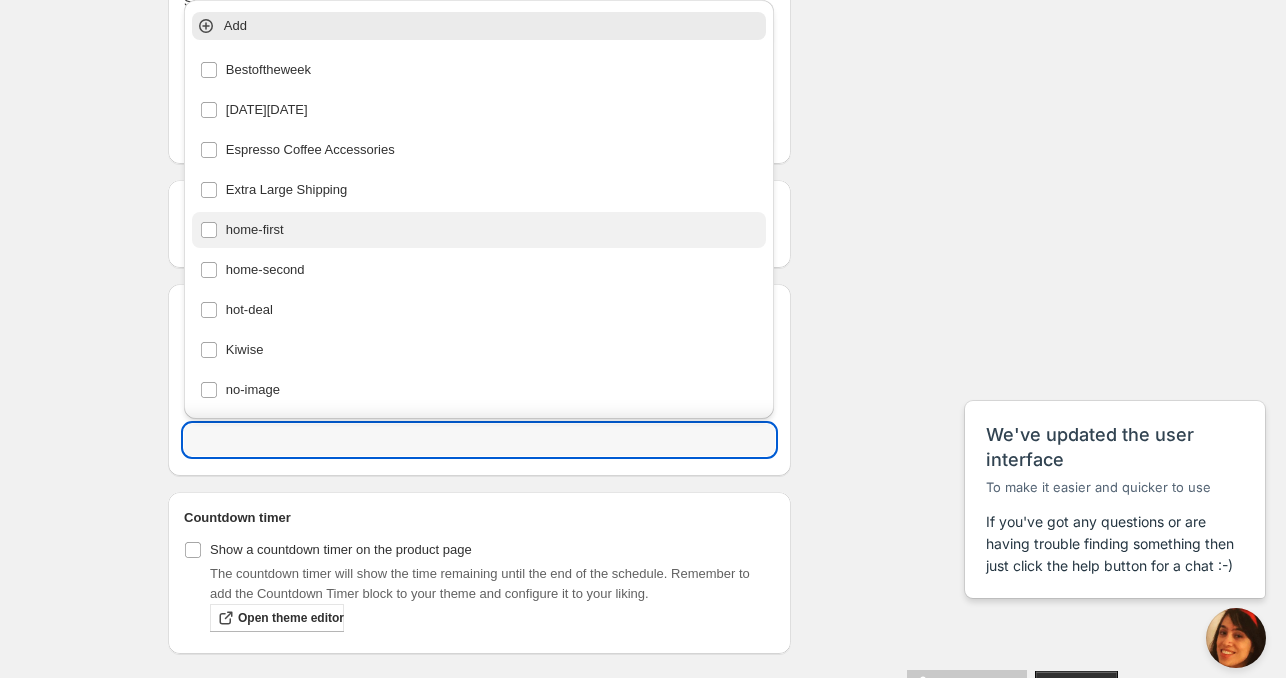 click on "home-first" at bounding box center [479, 230] 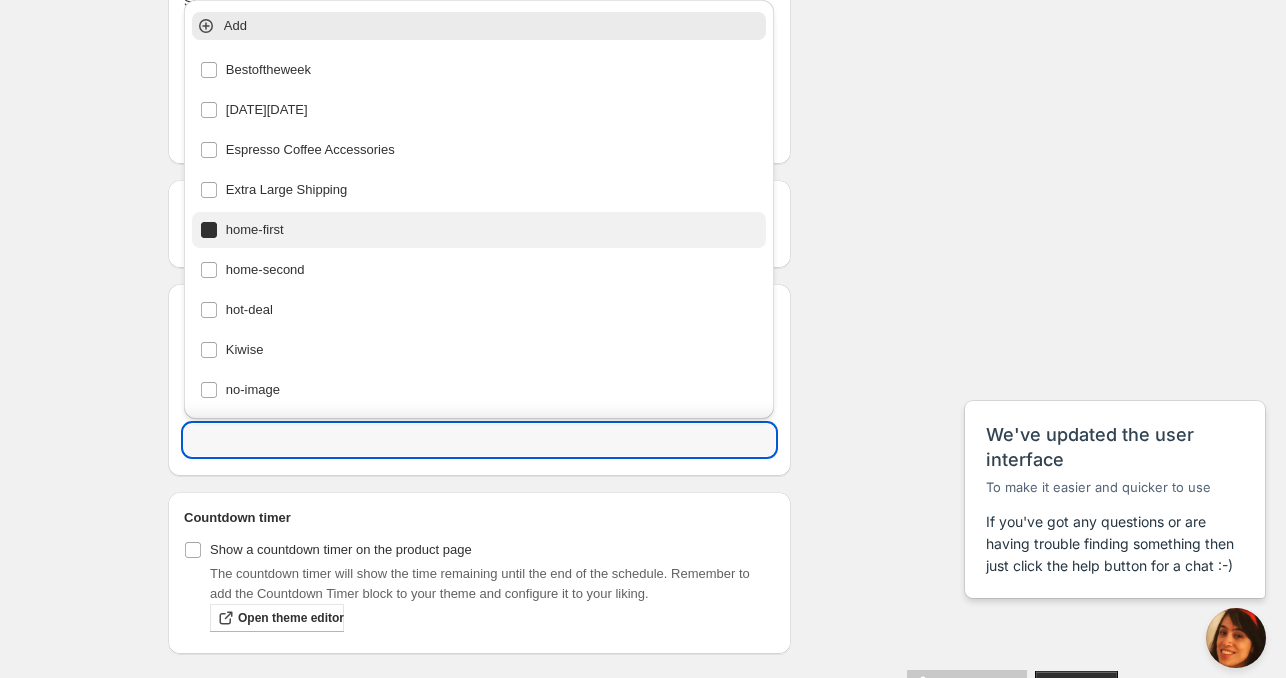 type on "home-first" 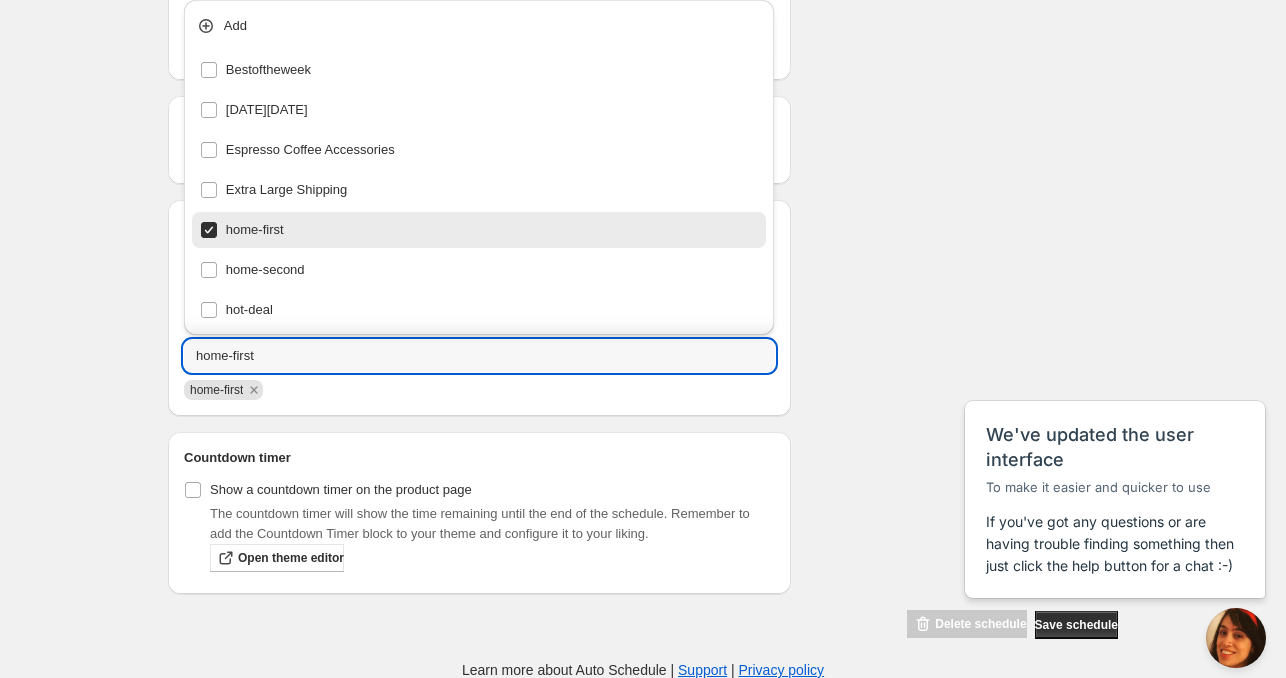 click on "Schedule name Sun Jul 13 2025 4am Your customers won't see this Product selection Entity type Specific products Specific collections Specific tags Specific vendors Browse Active dates Active Date Type Start immediately Schedule will run shortly after you save the schedule Set start date Schedule will run at a date you set in the future Start date 2025-07-13 Start time (GMT+12) 04:00 Set end date End date 2025-07-14 End time (GMT+12) 04:00 Repeating Repeating Ok Cancel Every 1 Date range Days Weeks Months Years Days Ends Never On specific date After a number of occurances Tags Tag type Add tags at start of schedule, remove at end Remove tags at start of schedule, add at end Tags home-first home-first Countdown timer Show a countdown timer on the product page The countdown timer will show the time remaining until the end of the schedule. Remember to add the Countdown Timer block to your theme and configure it to your liking. Open theme editor" at bounding box center (479, -7) 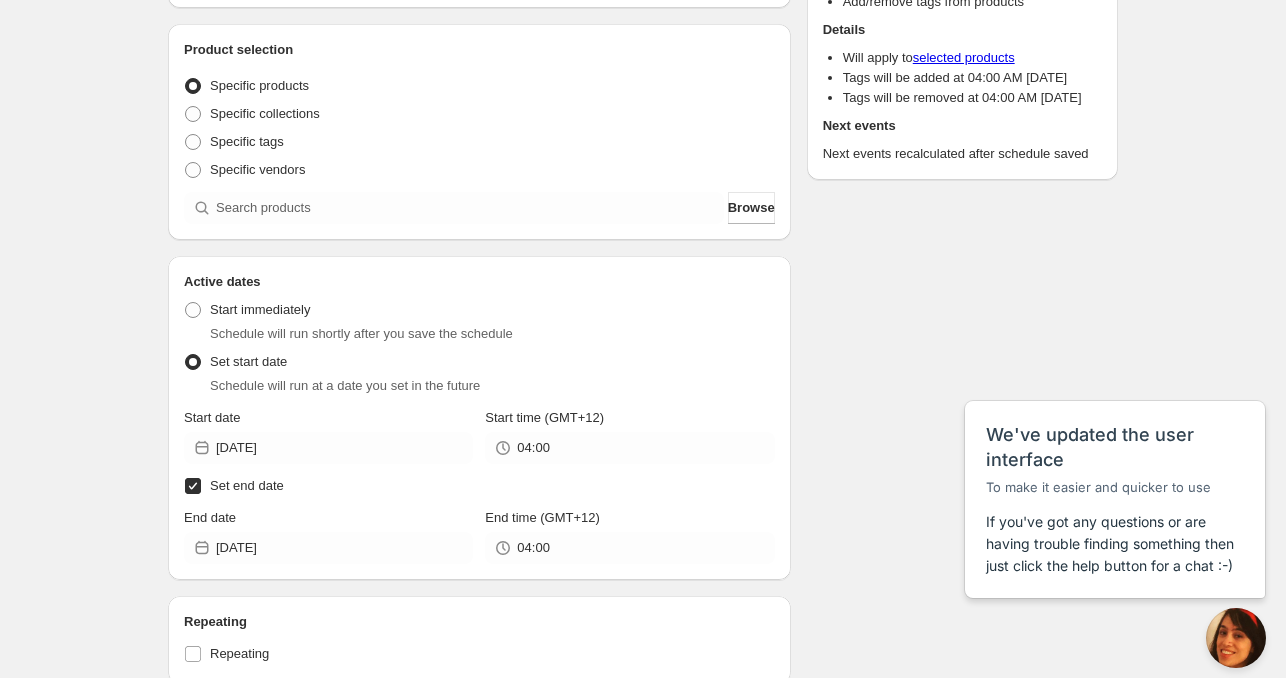 scroll, scrollTop: 0, scrollLeft: 0, axis: both 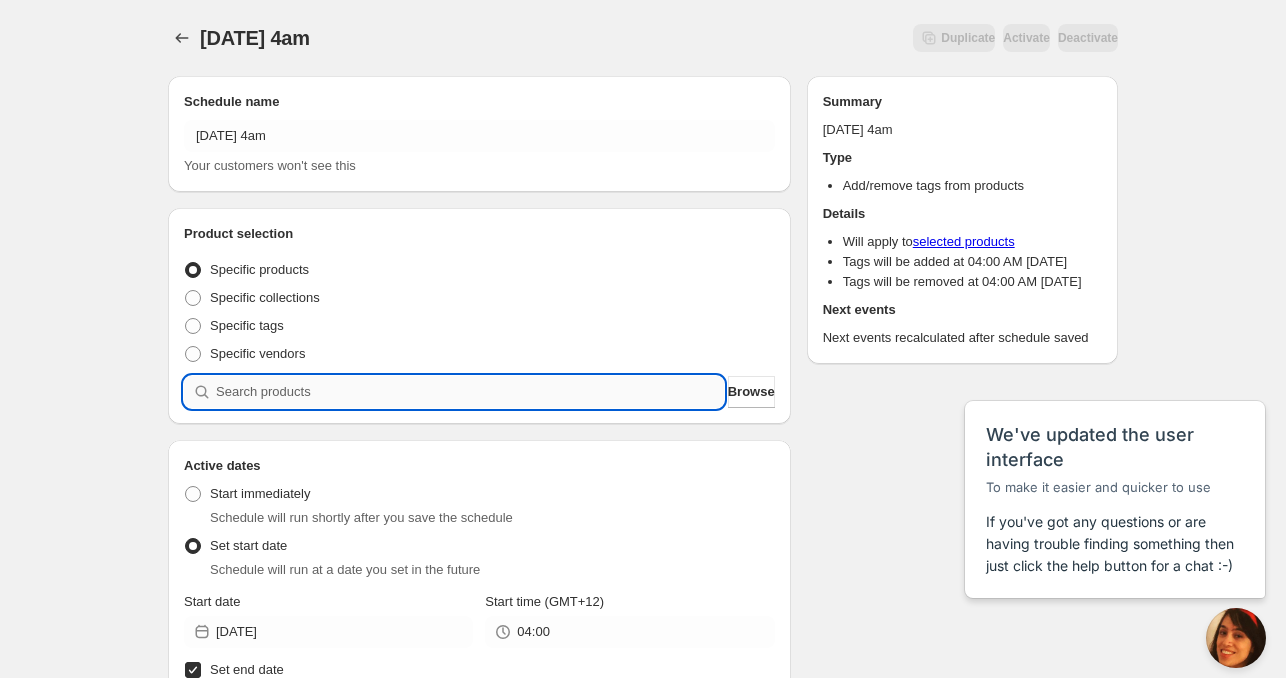 click at bounding box center [470, 392] 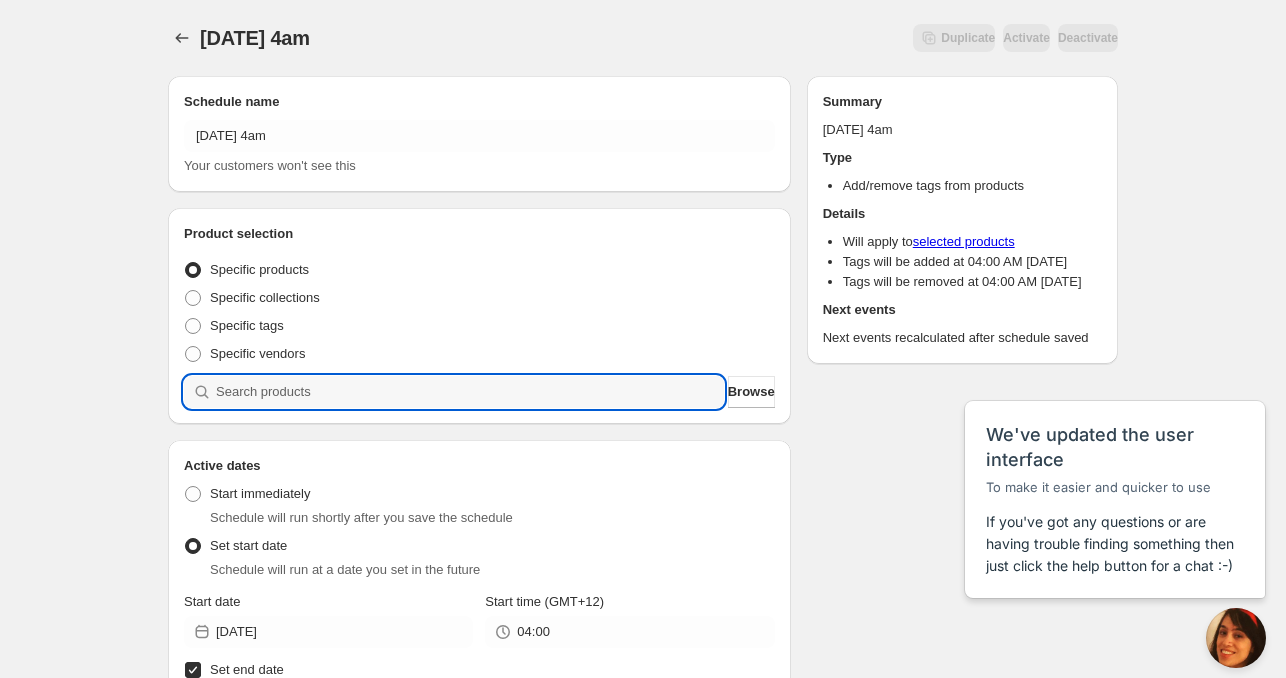 paste on "731388" 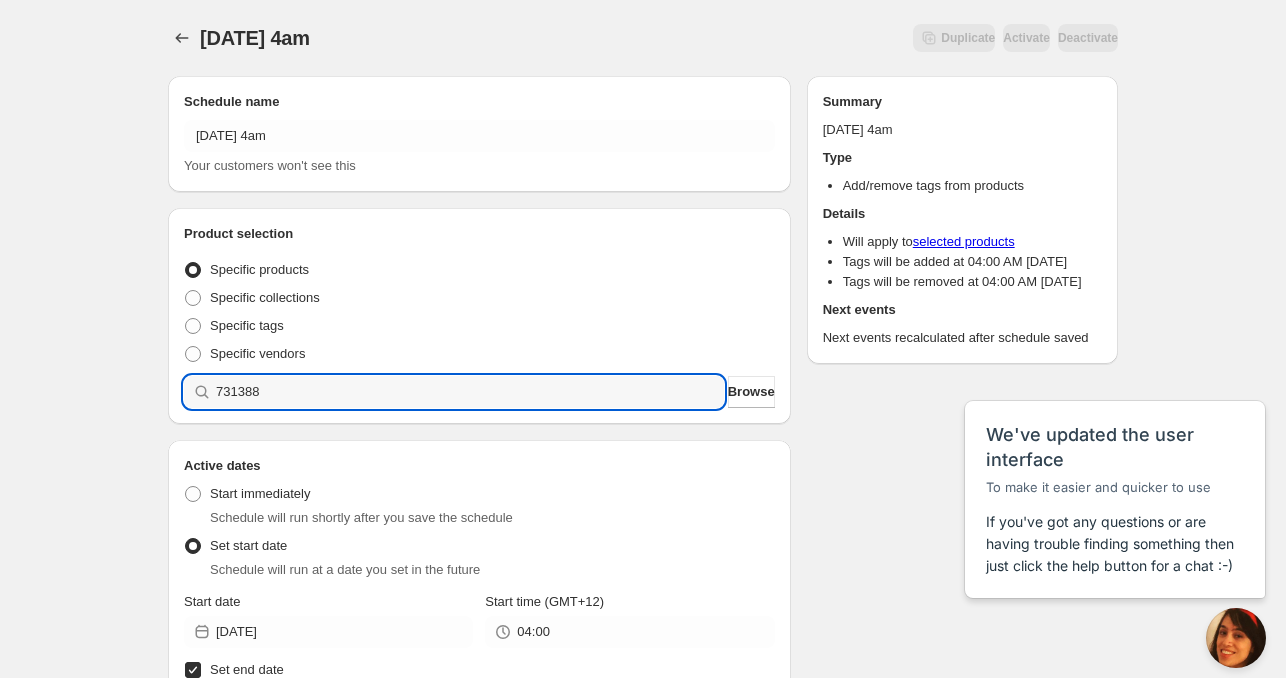 type 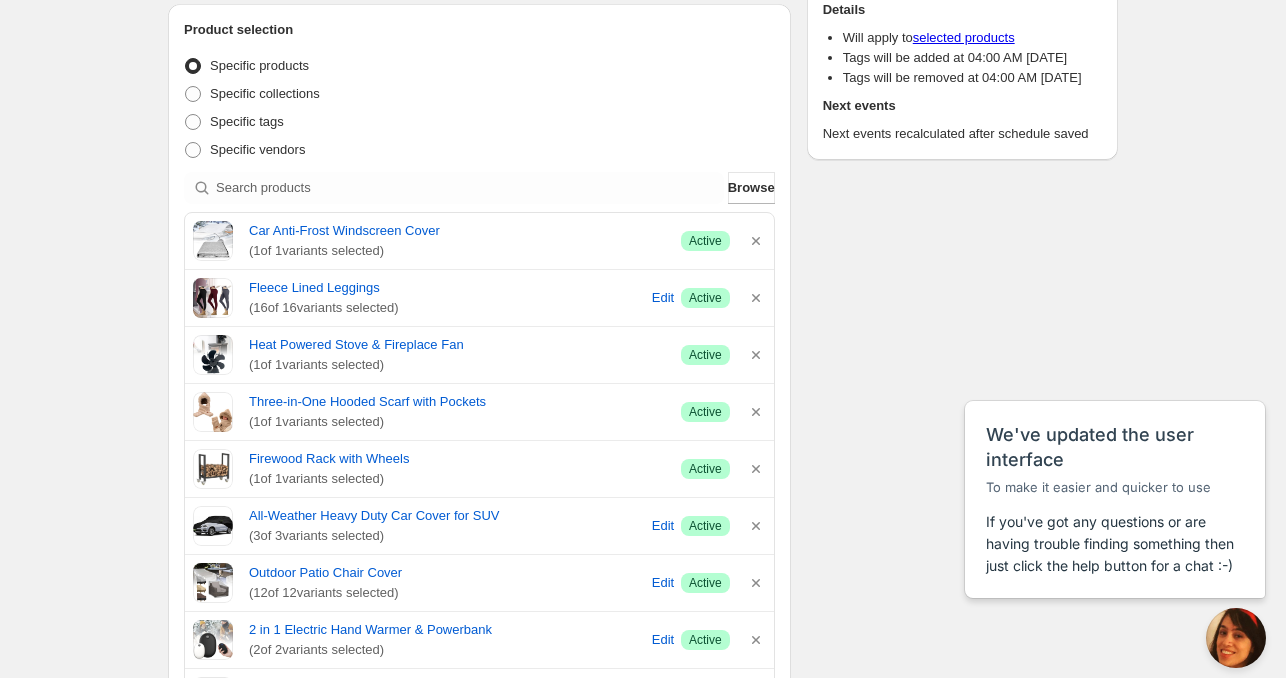 scroll, scrollTop: 0, scrollLeft: 0, axis: both 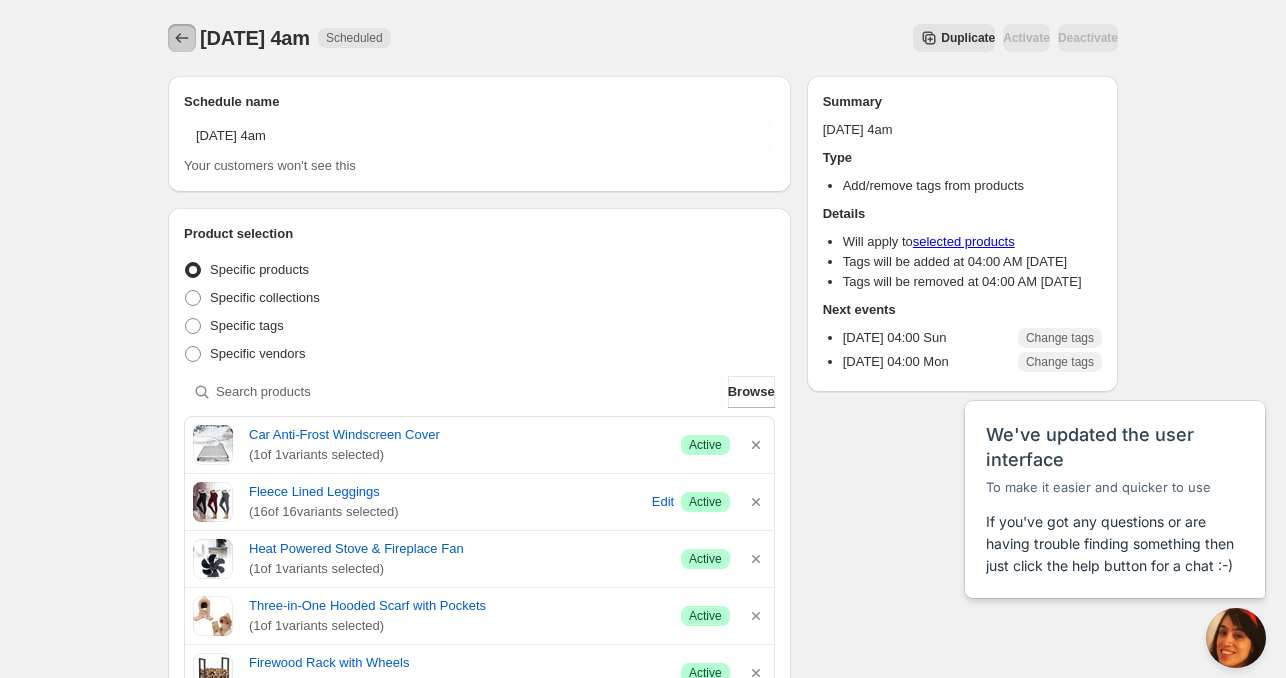 click 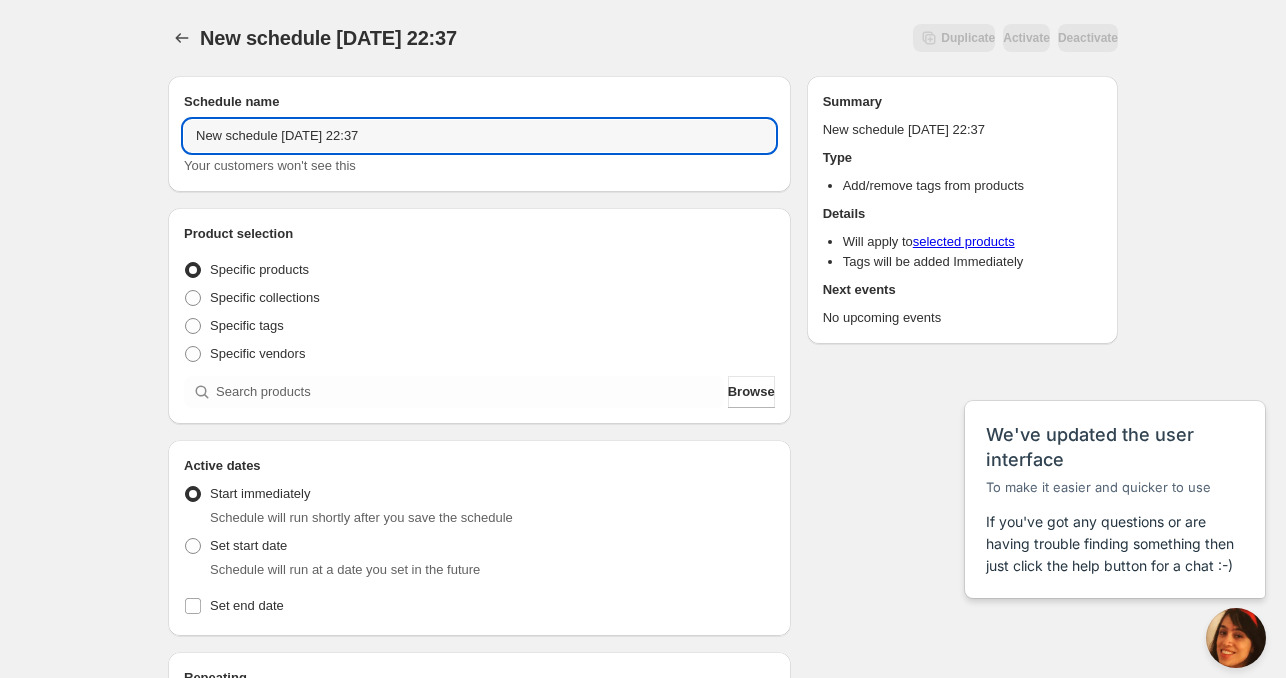 drag, startPoint x: 277, startPoint y: 139, endPoint x: 92, endPoint y: 127, distance: 185.38878 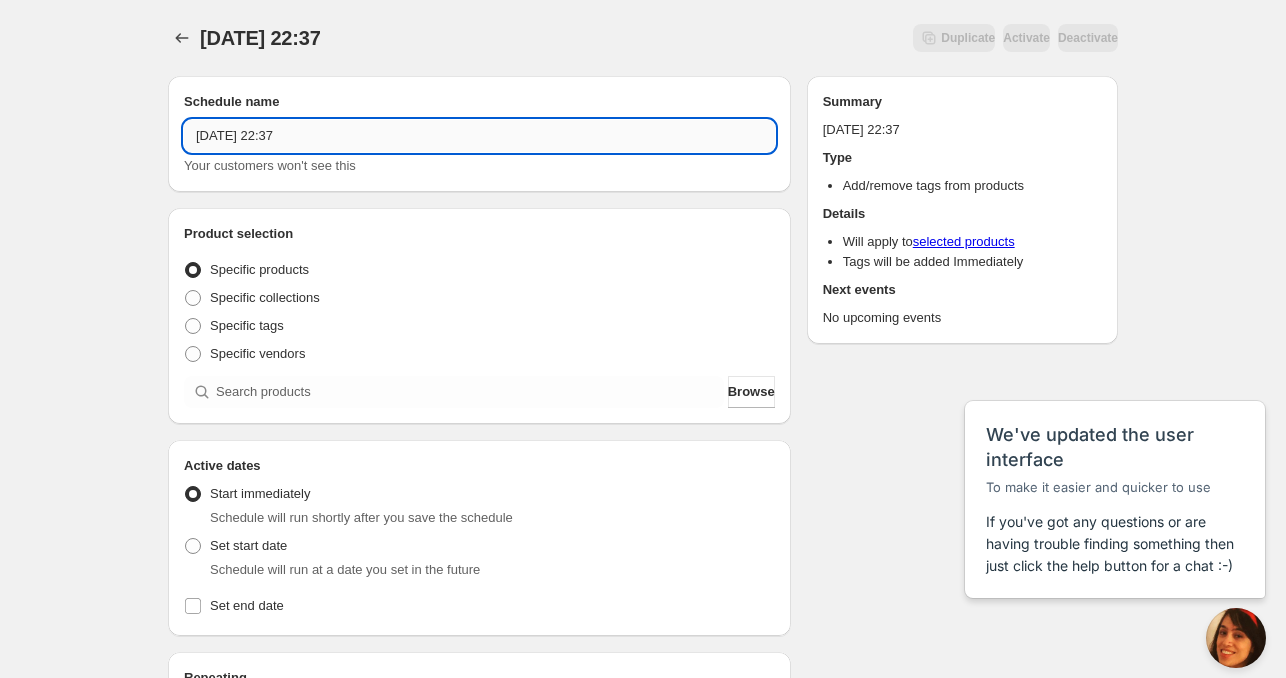 click on "Sun Jul 12 2025 22:37" at bounding box center [479, 136] 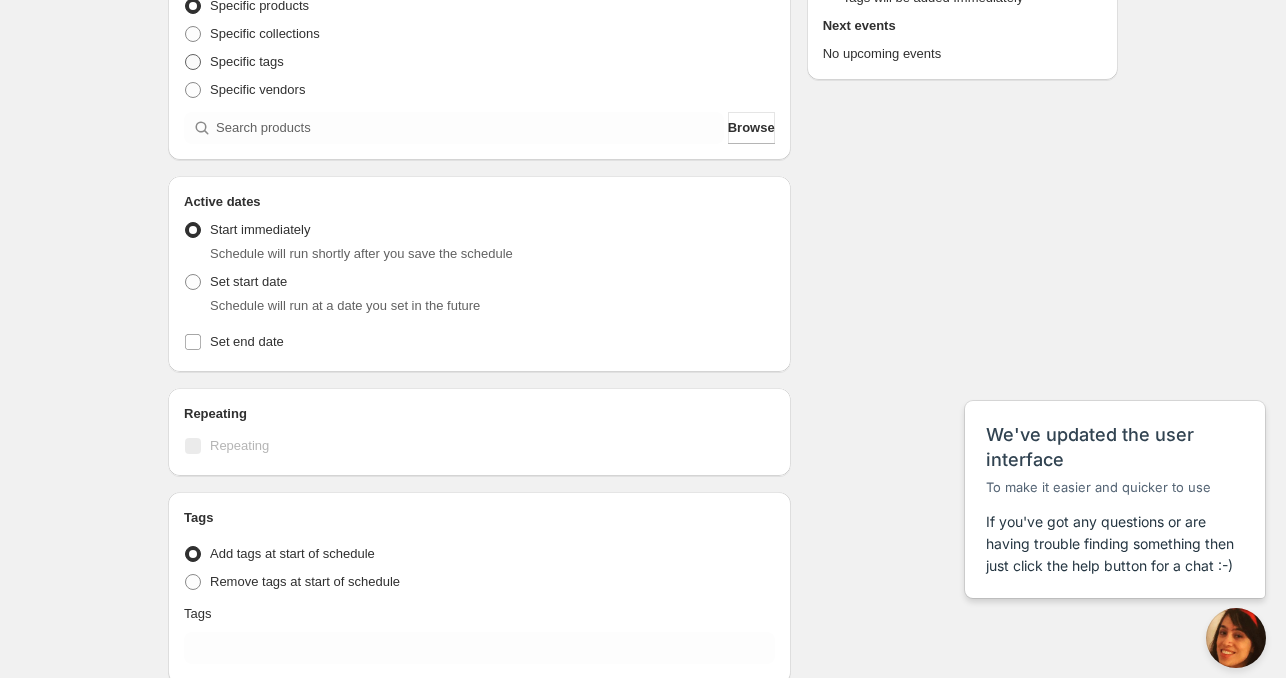 scroll, scrollTop: 300, scrollLeft: 0, axis: vertical 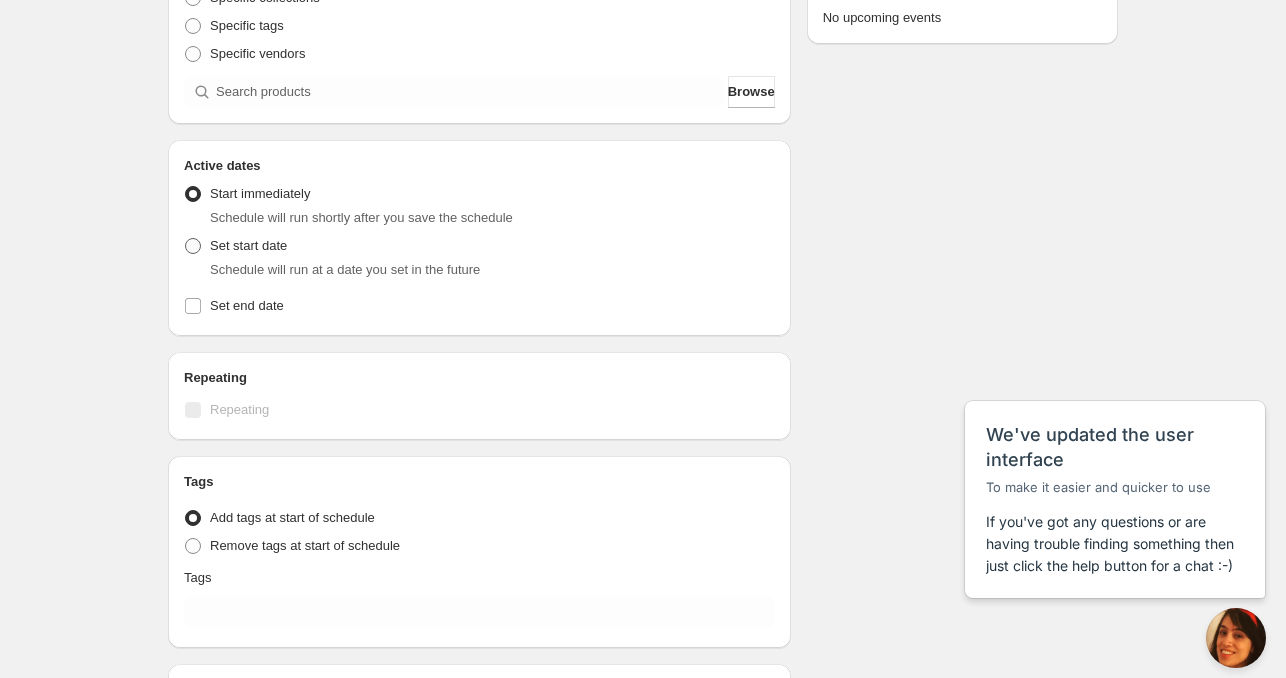 type on "Sun Jul 13 2025 11am" 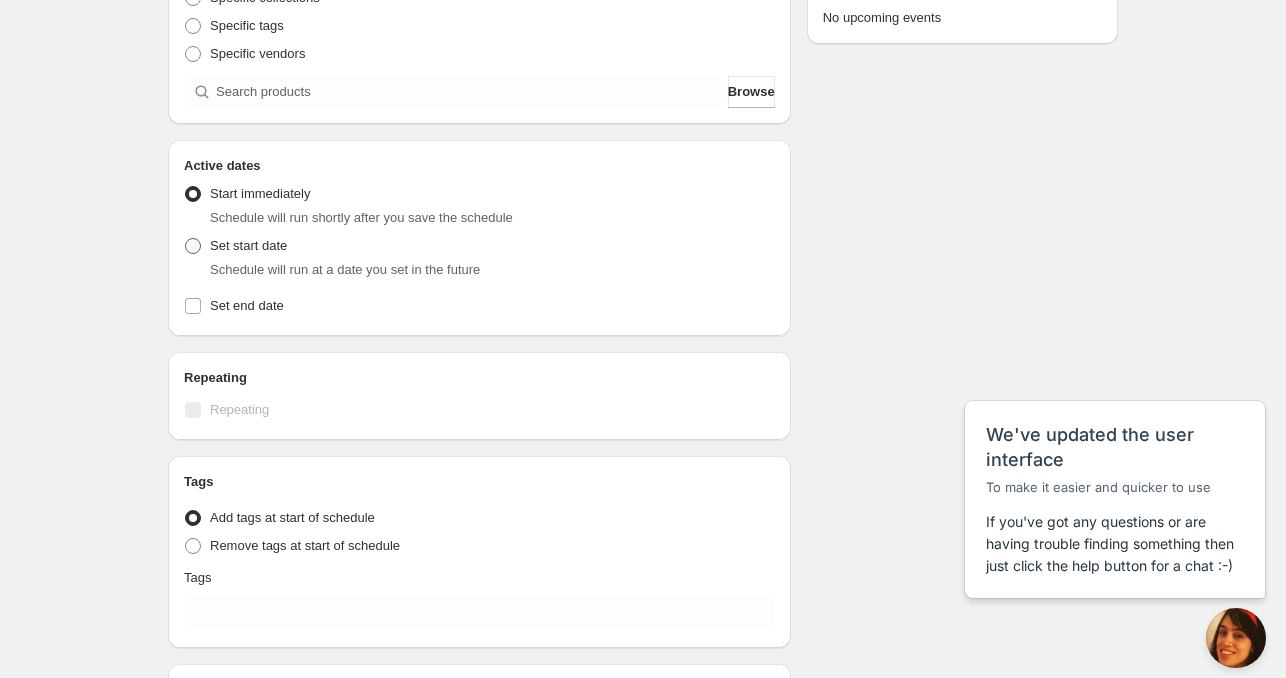 radio on "true" 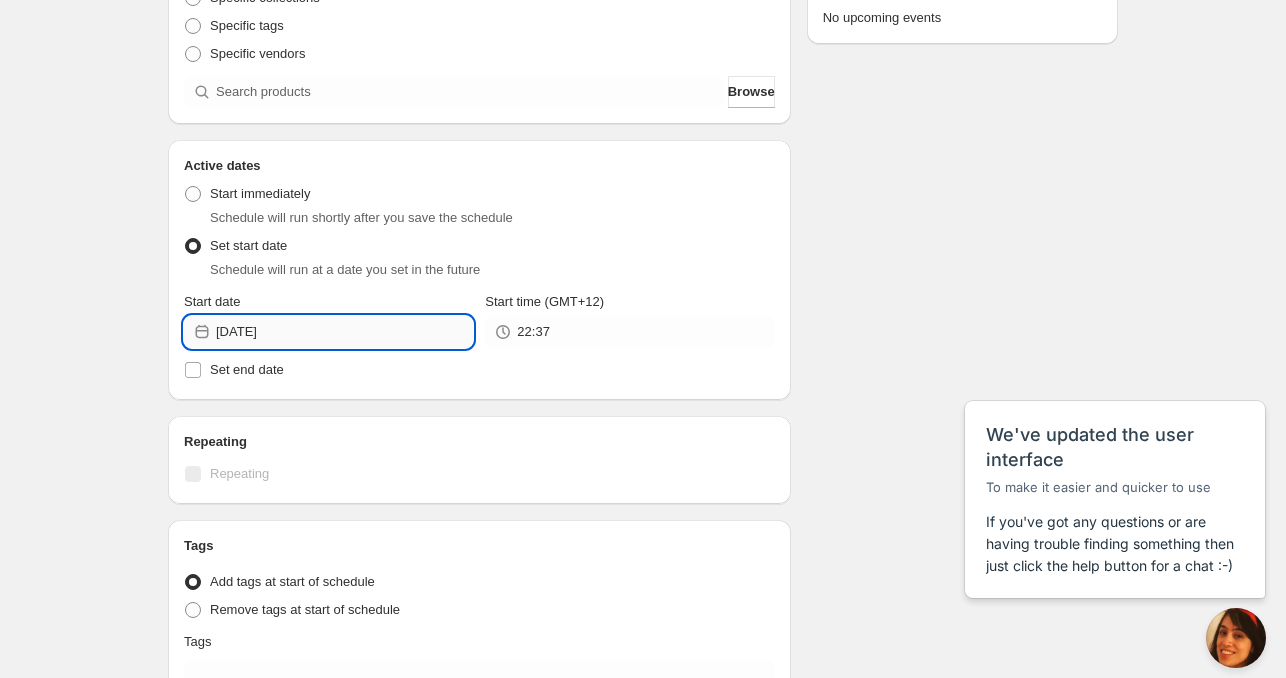 click on "2025-07-12" at bounding box center (344, 332) 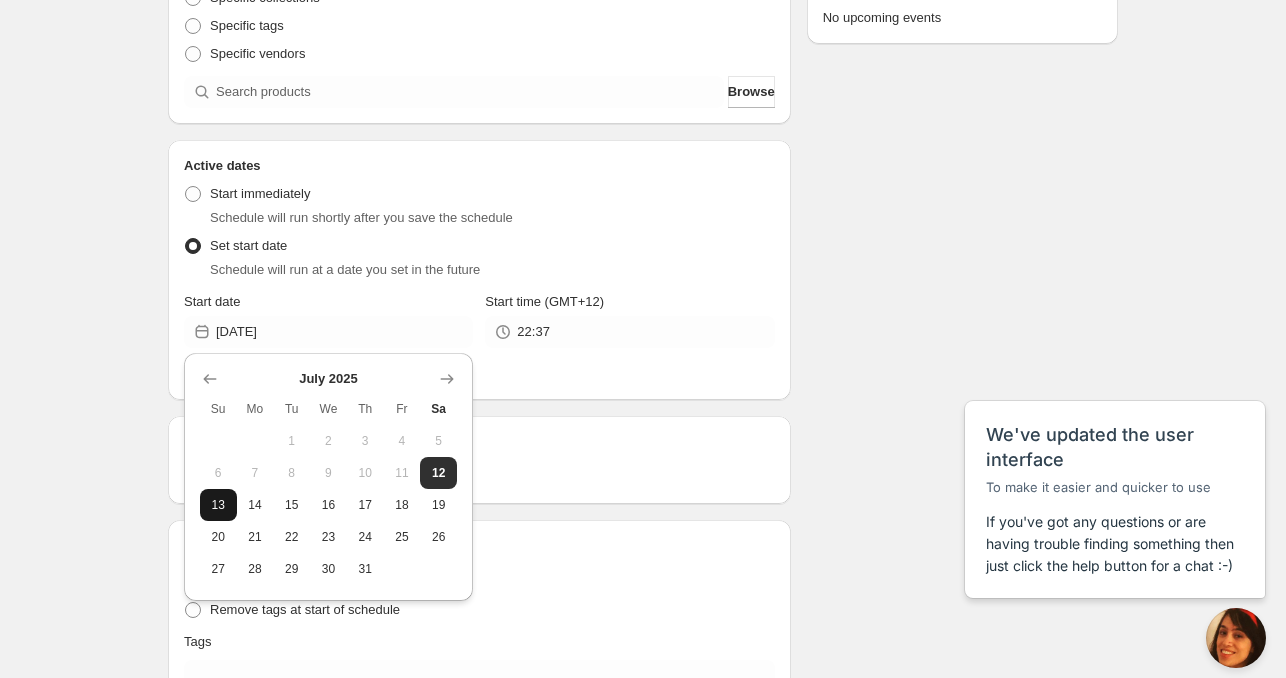 click on "13" at bounding box center [218, 505] 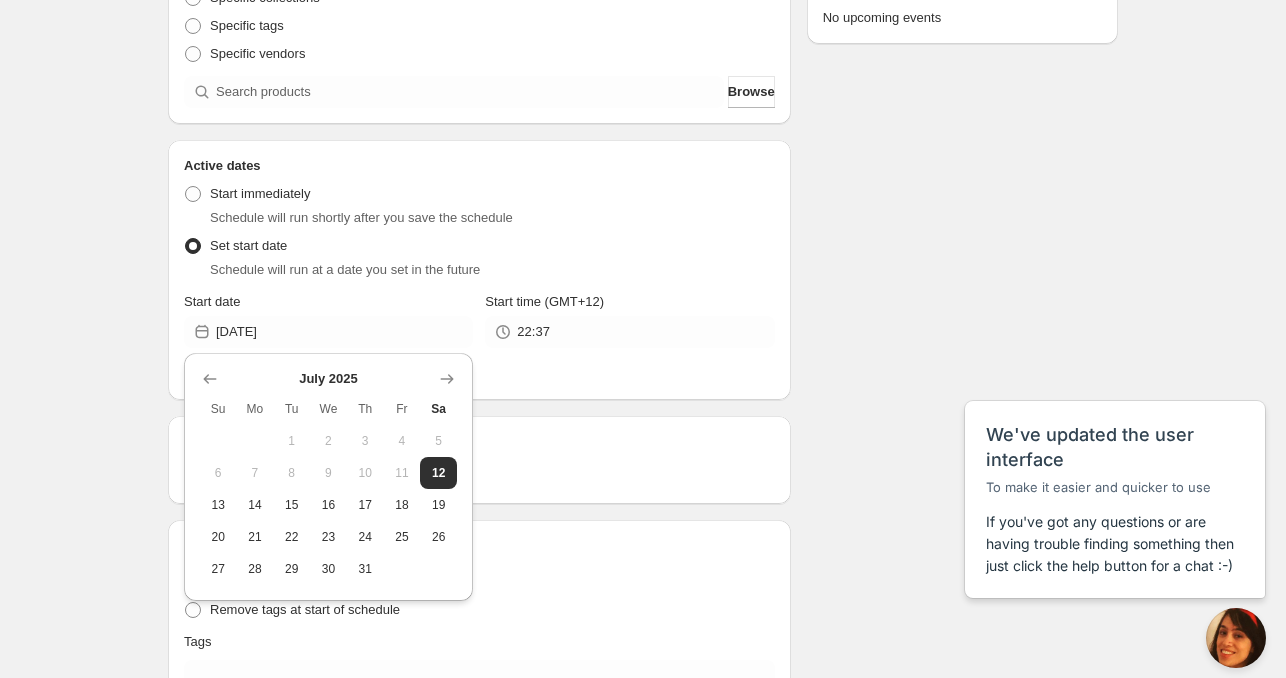type on "2025-07-13" 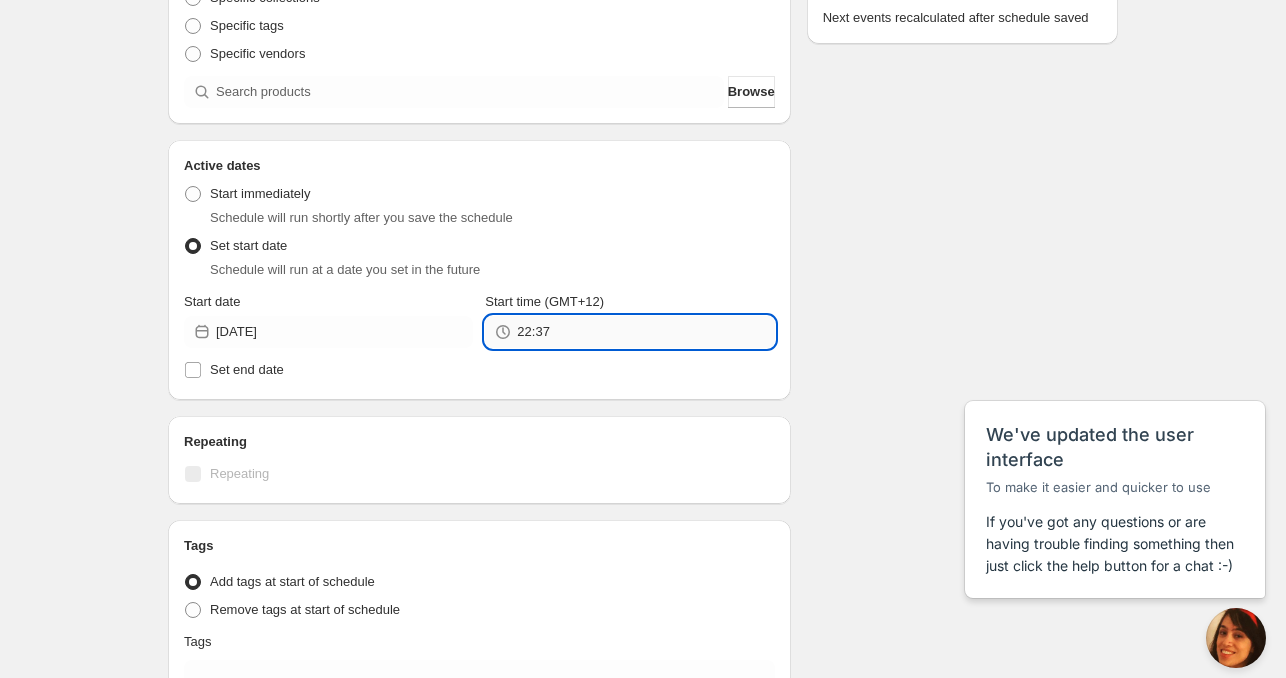 click on "22:37" at bounding box center [645, 332] 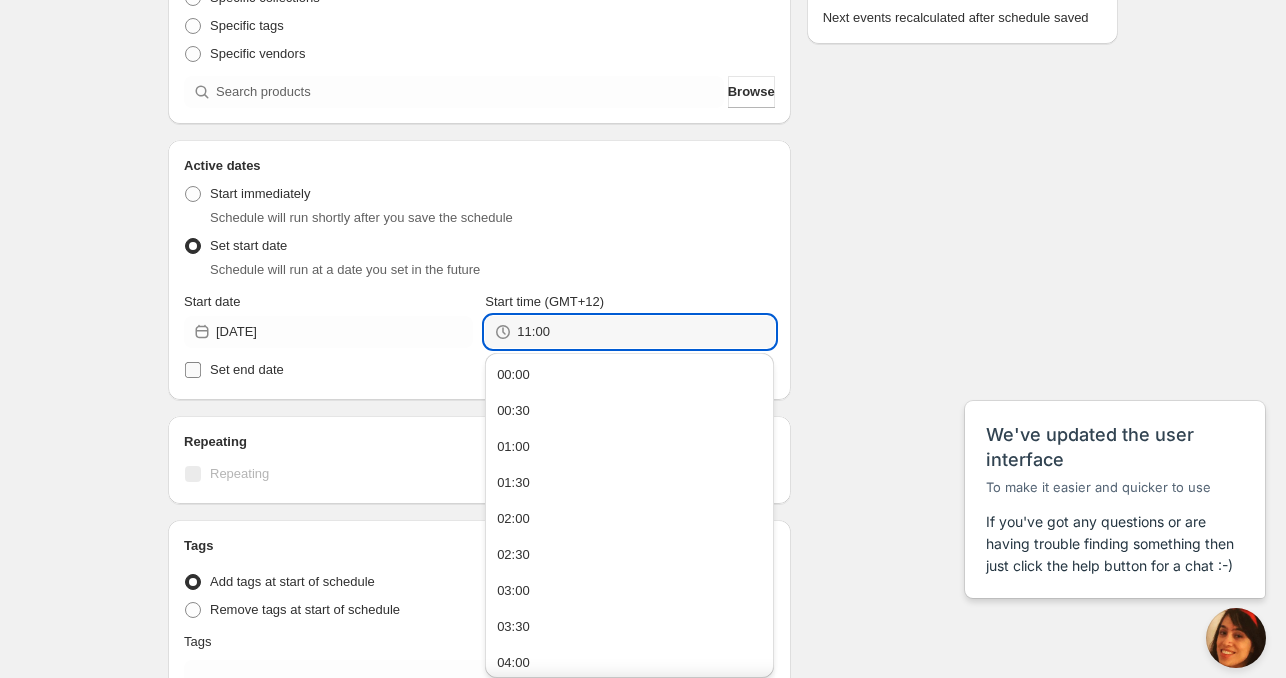type on "11:00" 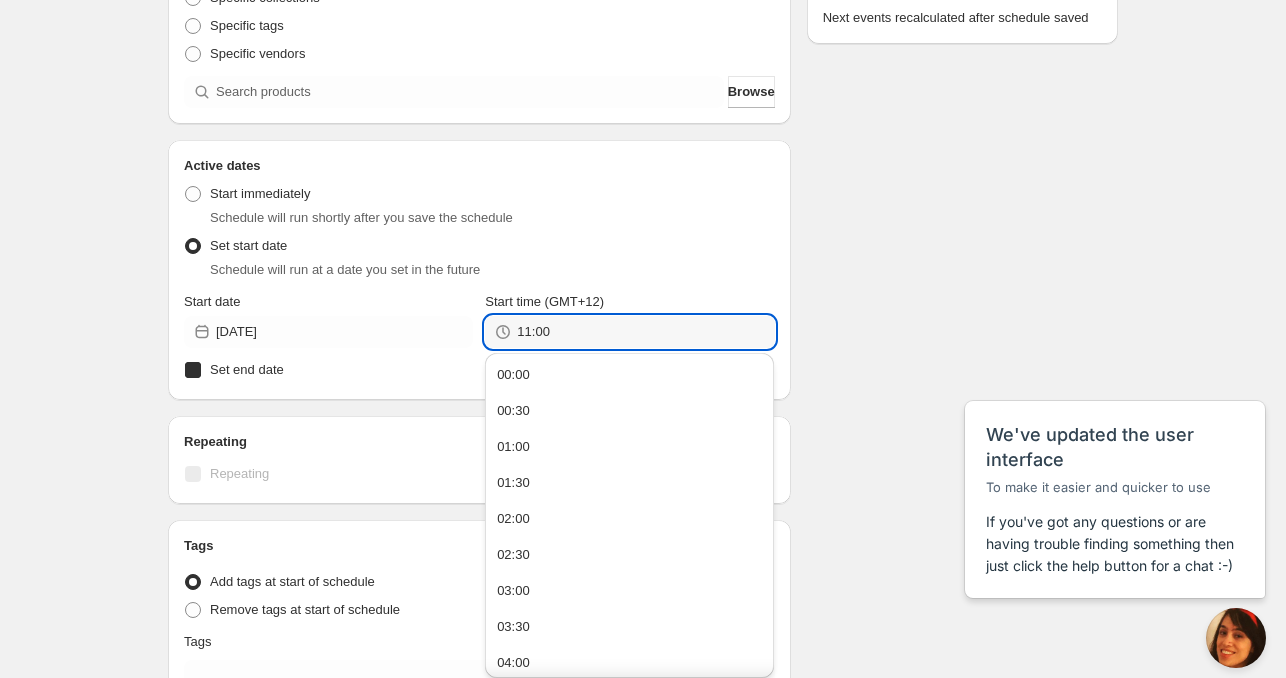 checkbox on "true" 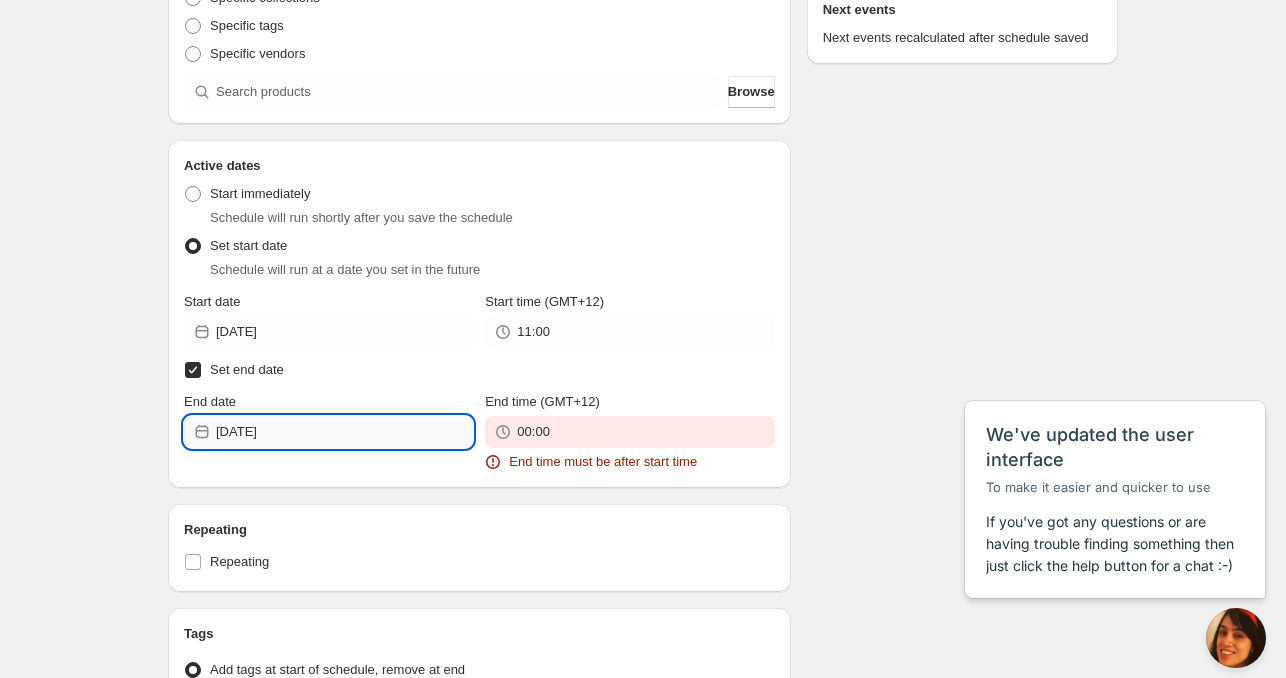 click on "2025-07-13" at bounding box center (344, 432) 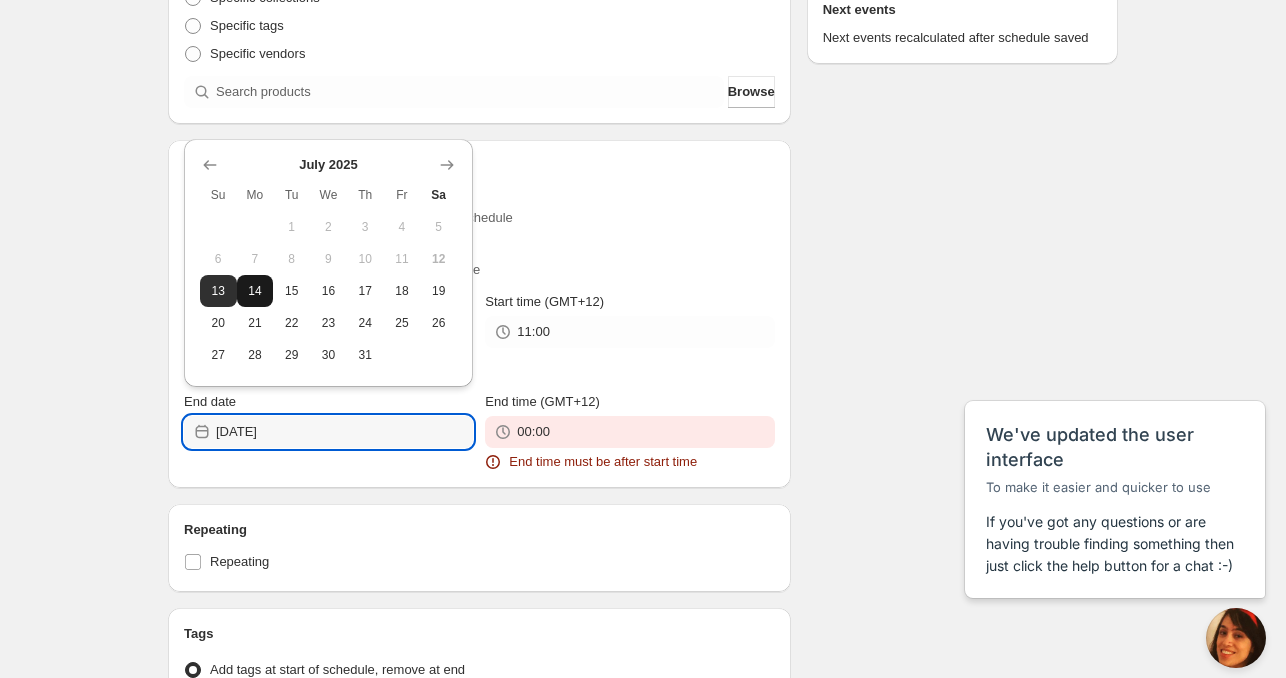 click on "14" at bounding box center [255, 291] 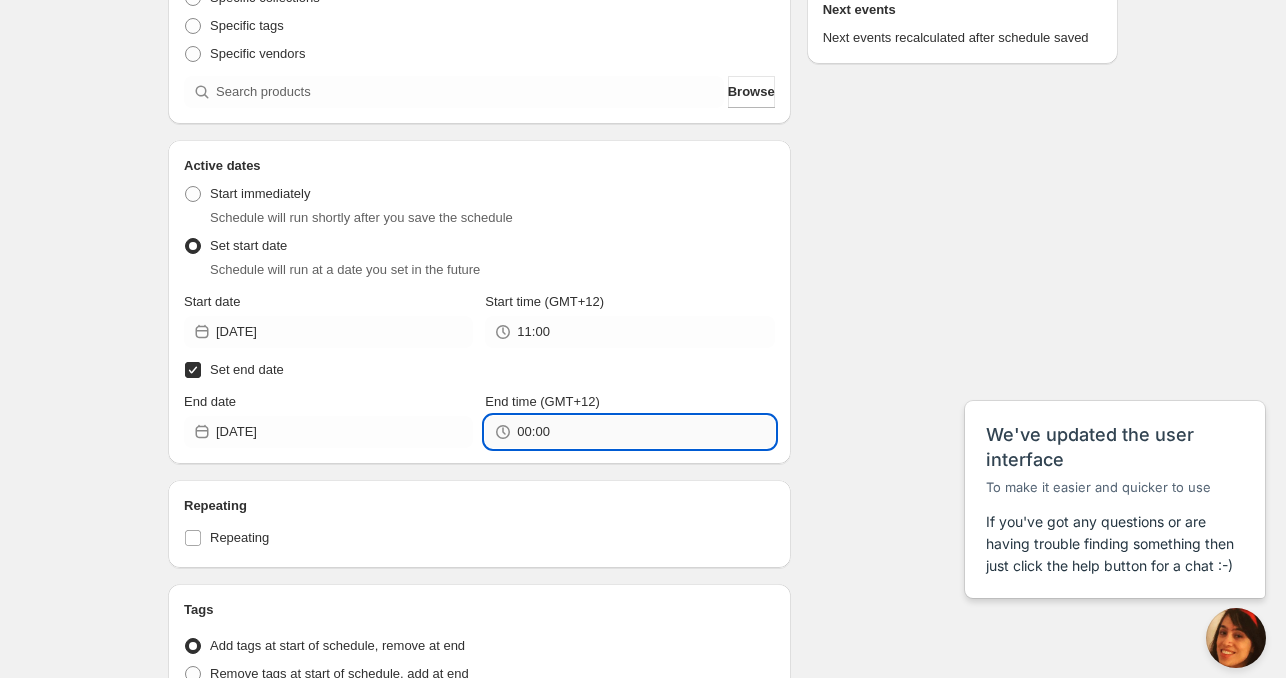 click on "00:00" at bounding box center [645, 432] 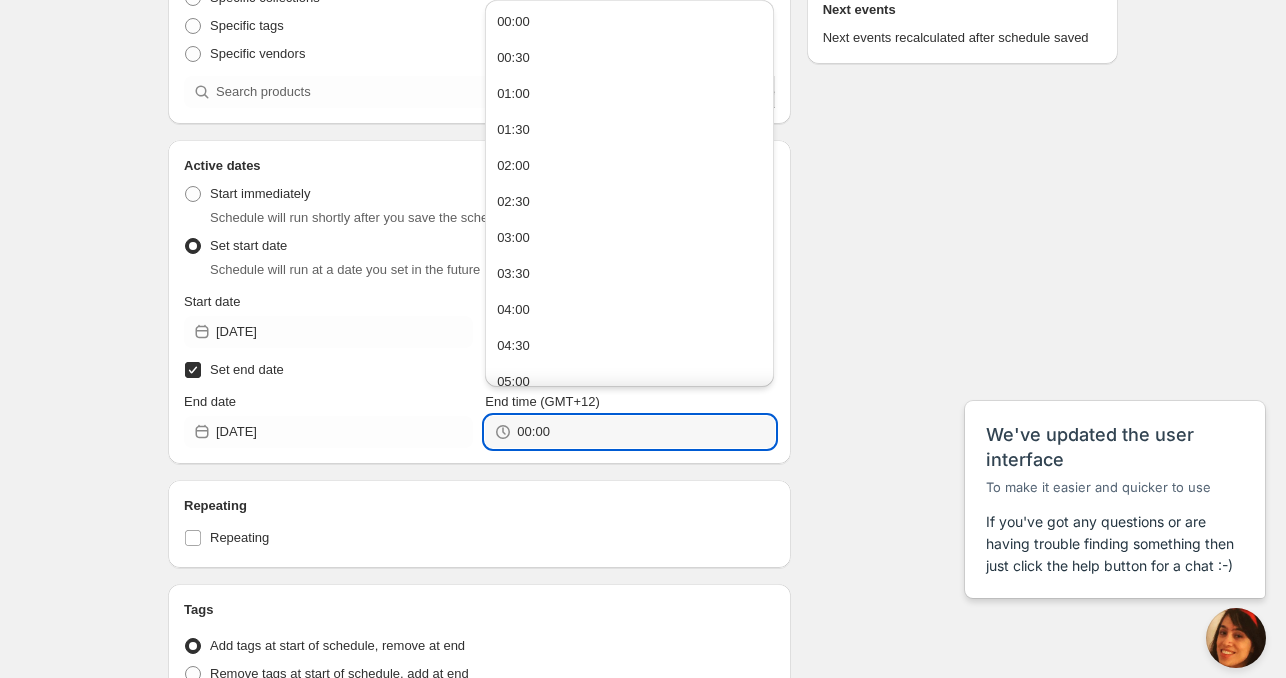 paste on "11" 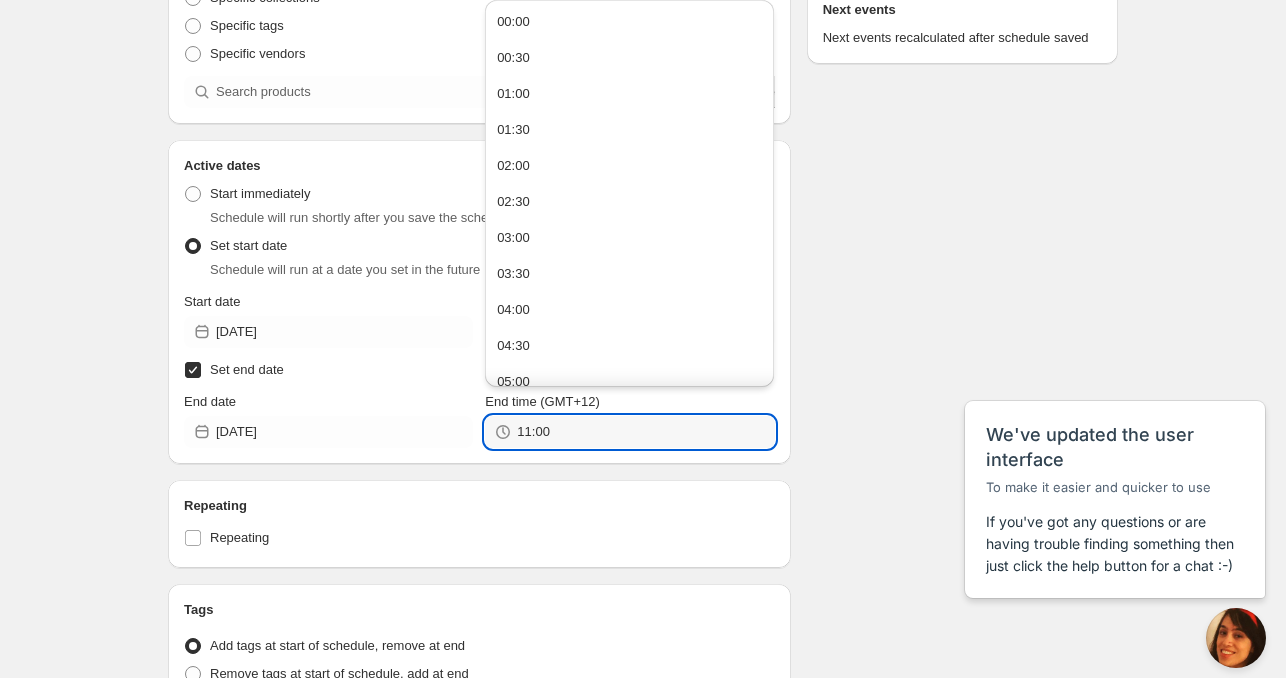 type on "11:00" 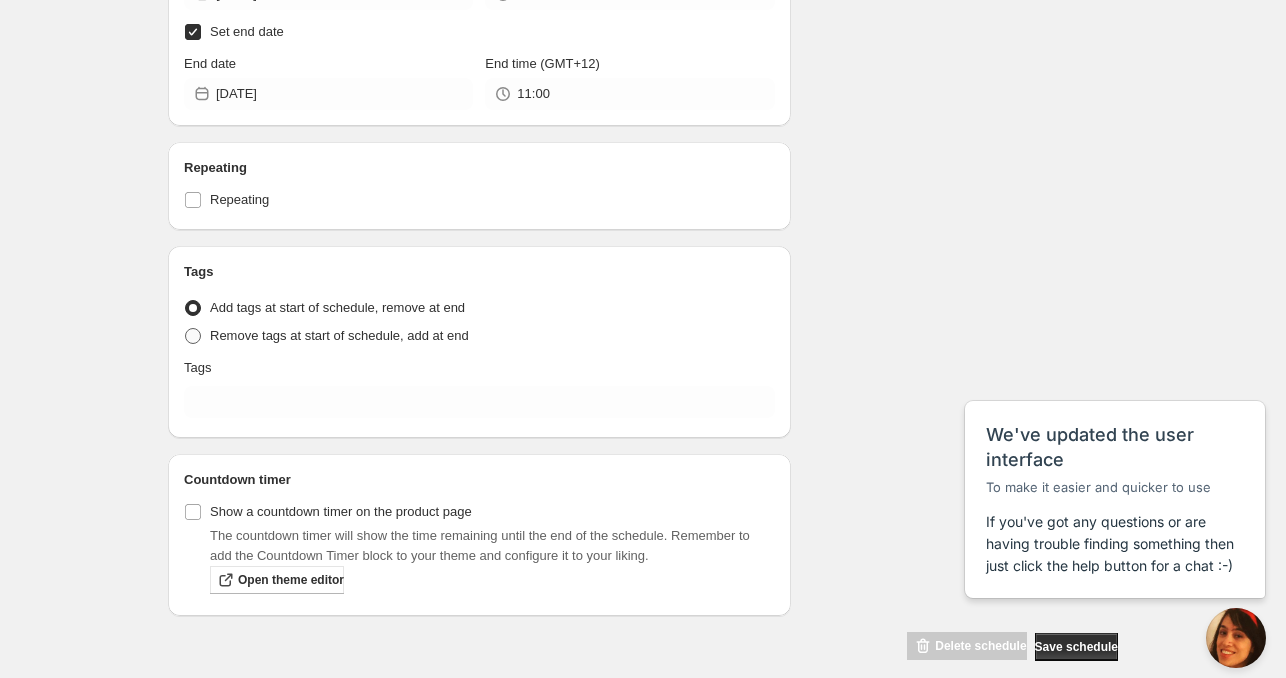 scroll, scrollTop: 659, scrollLeft: 0, axis: vertical 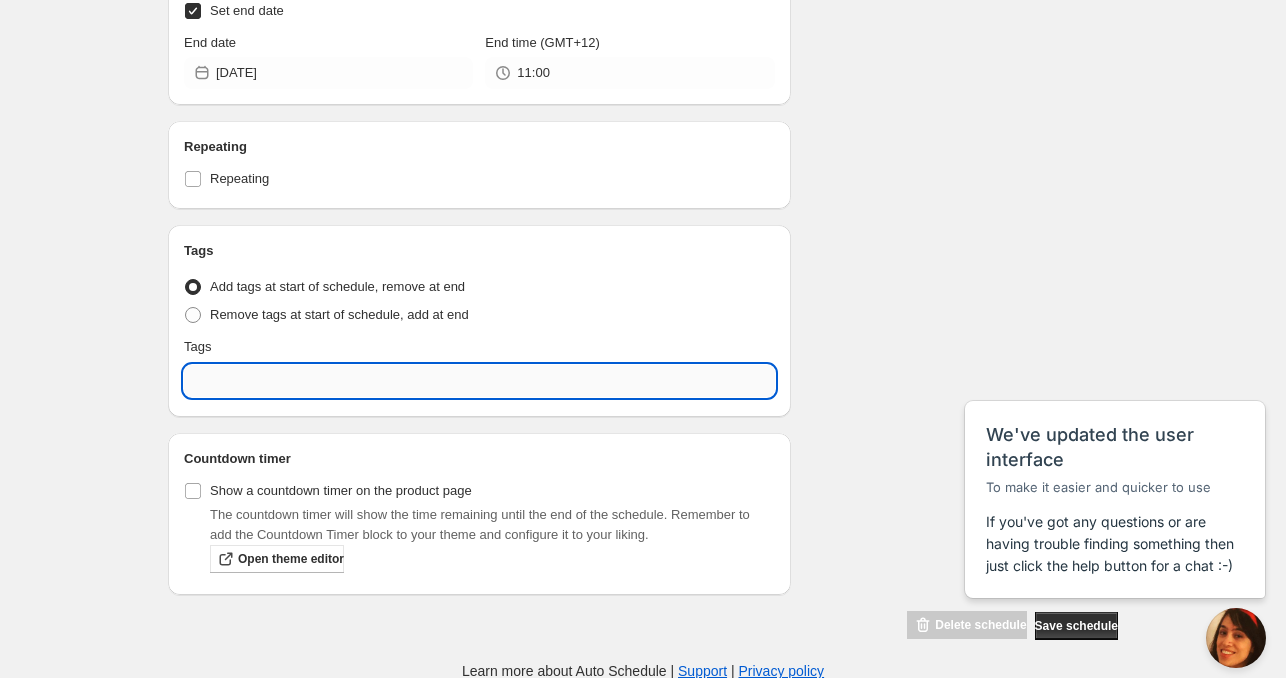 click at bounding box center (479, 381) 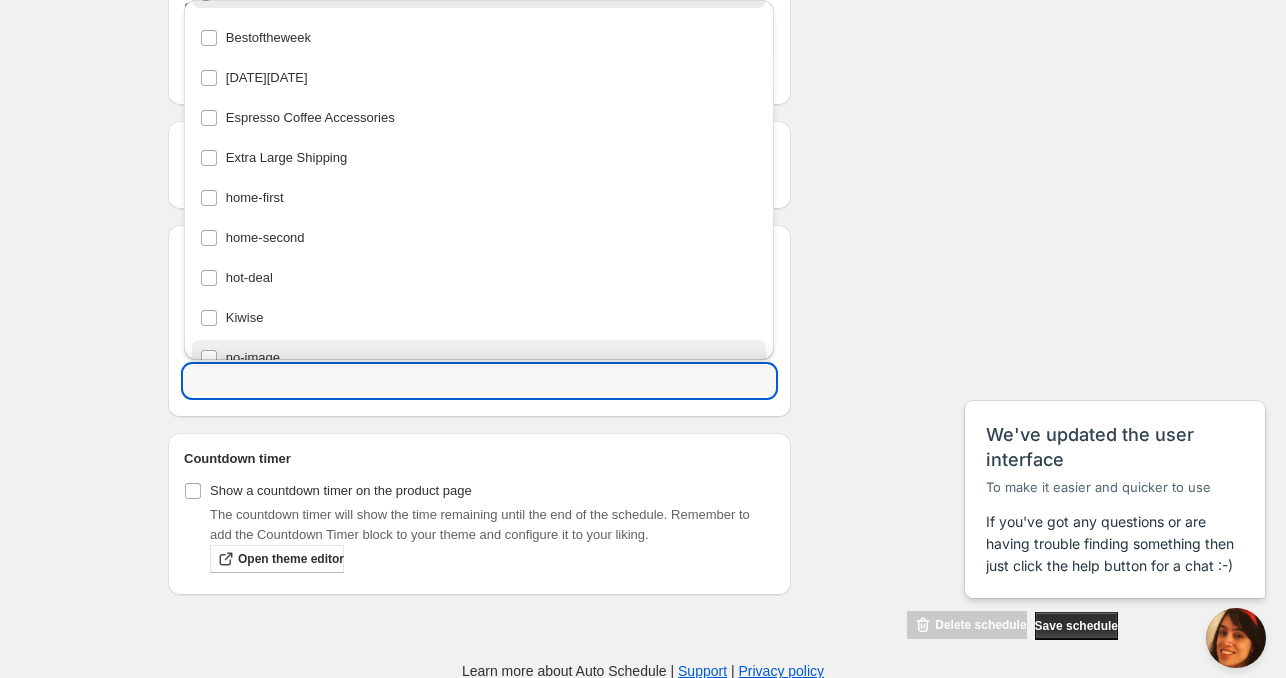 scroll, scrollTop: 0, scrollLeft: 0, axis: both 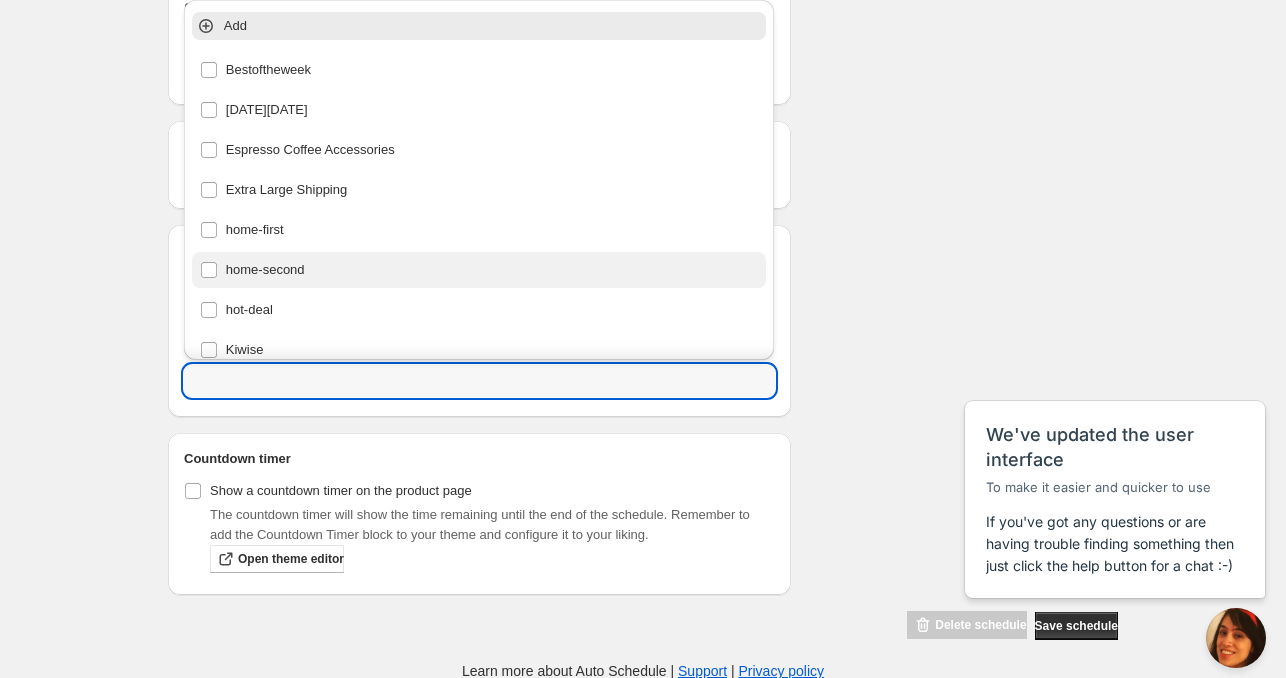 click on "home-second" at bounding box center [479, 270] 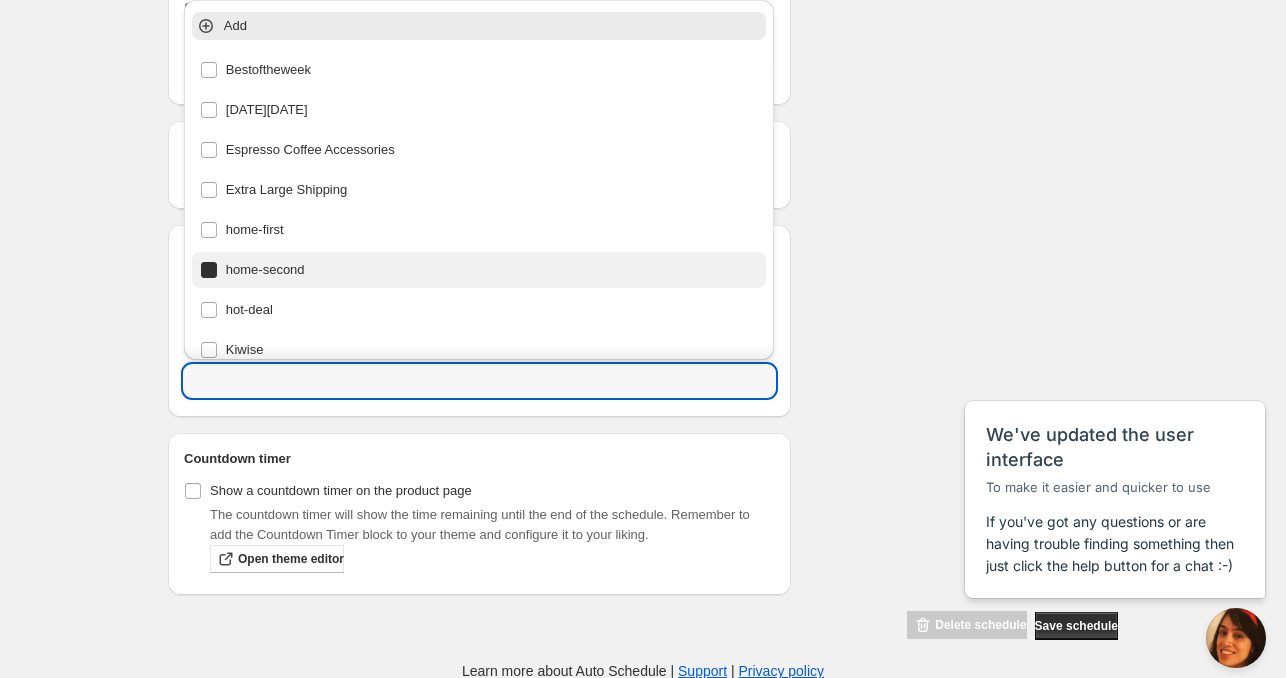 type on "home-second" 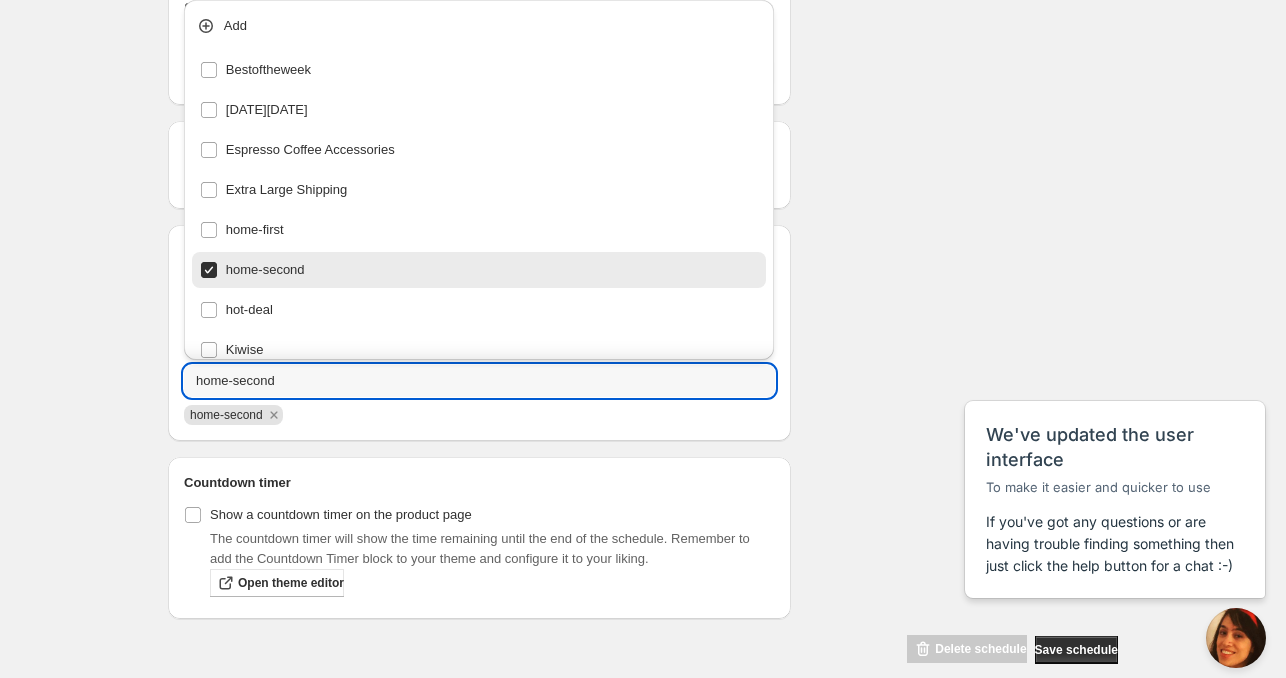 click on "Schedule name Sun Jul 13 2025 11am Your customers won't see this Product selection Entity type Specific products Specific collections Specific tags Specific vendors Browse Active dates Active Date Type Start immediately Schedule will run shortly after you save the schedule Set start date Schedule will run at a date you set in the future Start date 2025-07-13 Start time (GMT+12) 11:00 Set end date End date 2025-07-14 End time (GMT+12) 11:00 Repeating Repeating Ok Cancel Every 1 Date range Days Weeks Months Years Days Ends Never On specific date After a number of occurances Tags Tag type Add tags at start of schedule, remove at end Remove tags at start of schedule, add at end Tags home-second home-second Countdown timer Show a countdown timer on the product page The countdown timer will show the time remaining until the end of the schedule. Remember to add the Countdown Timer block to your theme and configure it to your liking. Open theme editor Summary Sun Jul 13 2025 11am Type Add/remove tags from products" at bounding box center (635, 33) 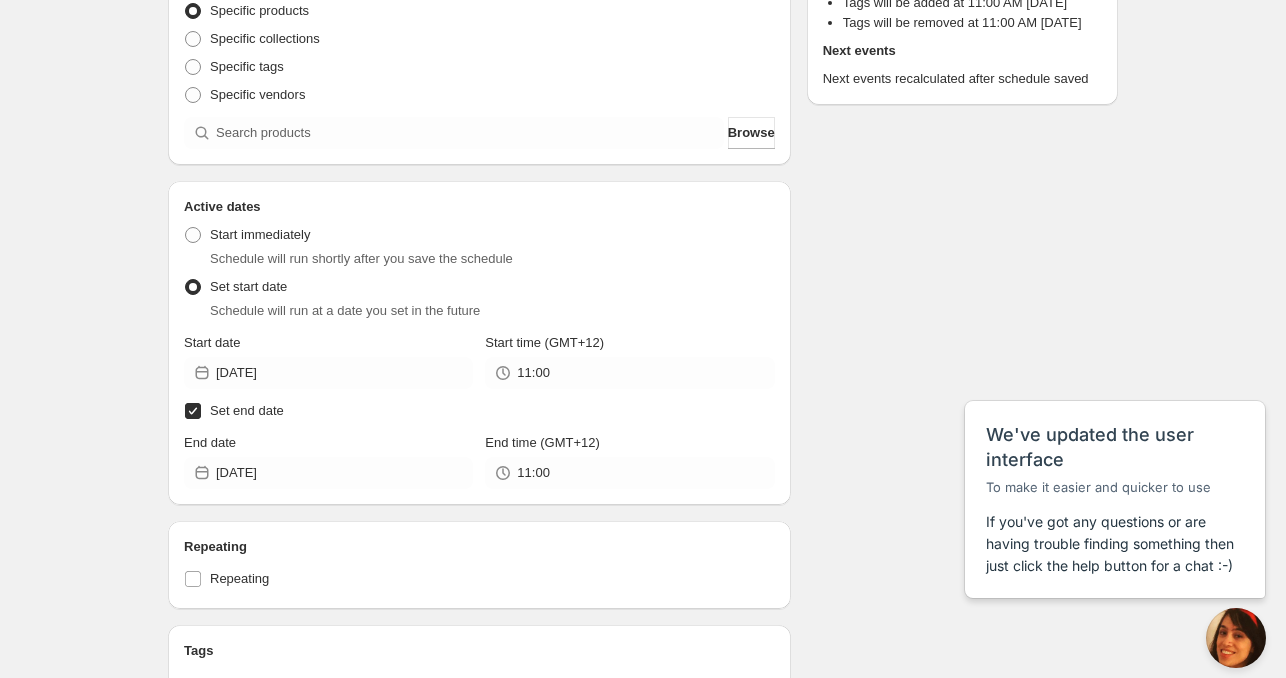 scroll, scrollTop: 0, scrollLeft: 0, axis: both 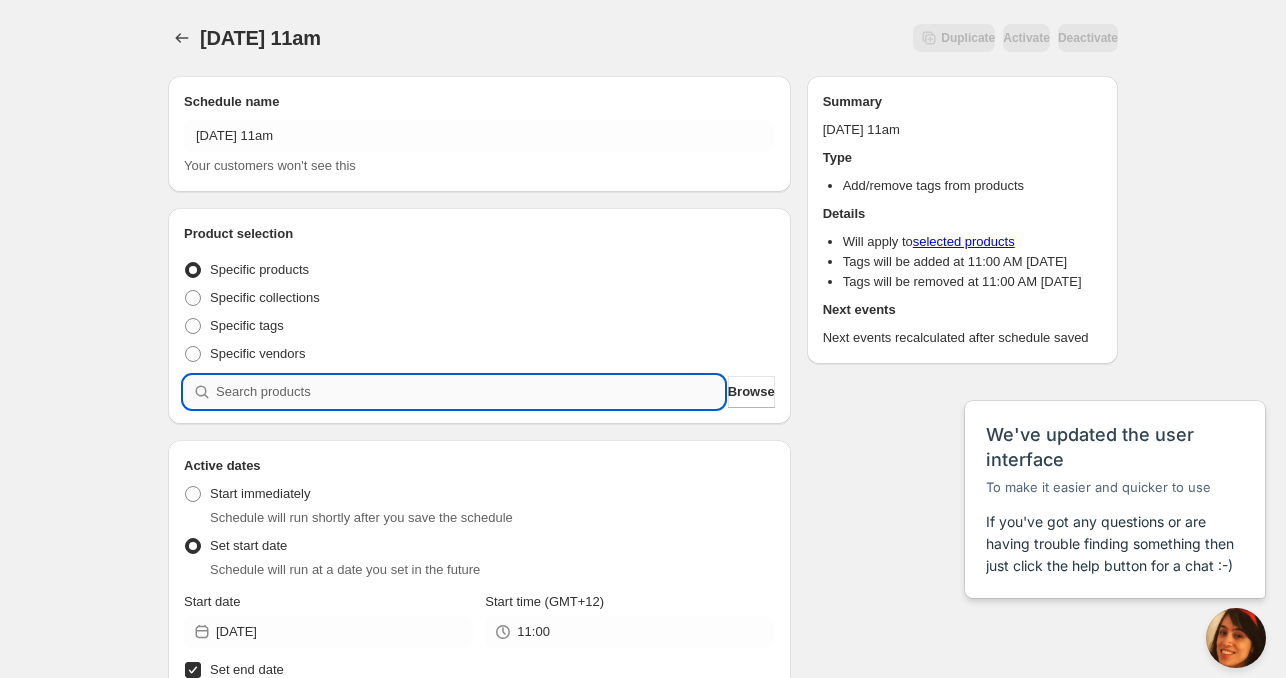 click at bounding box center (470, 392) 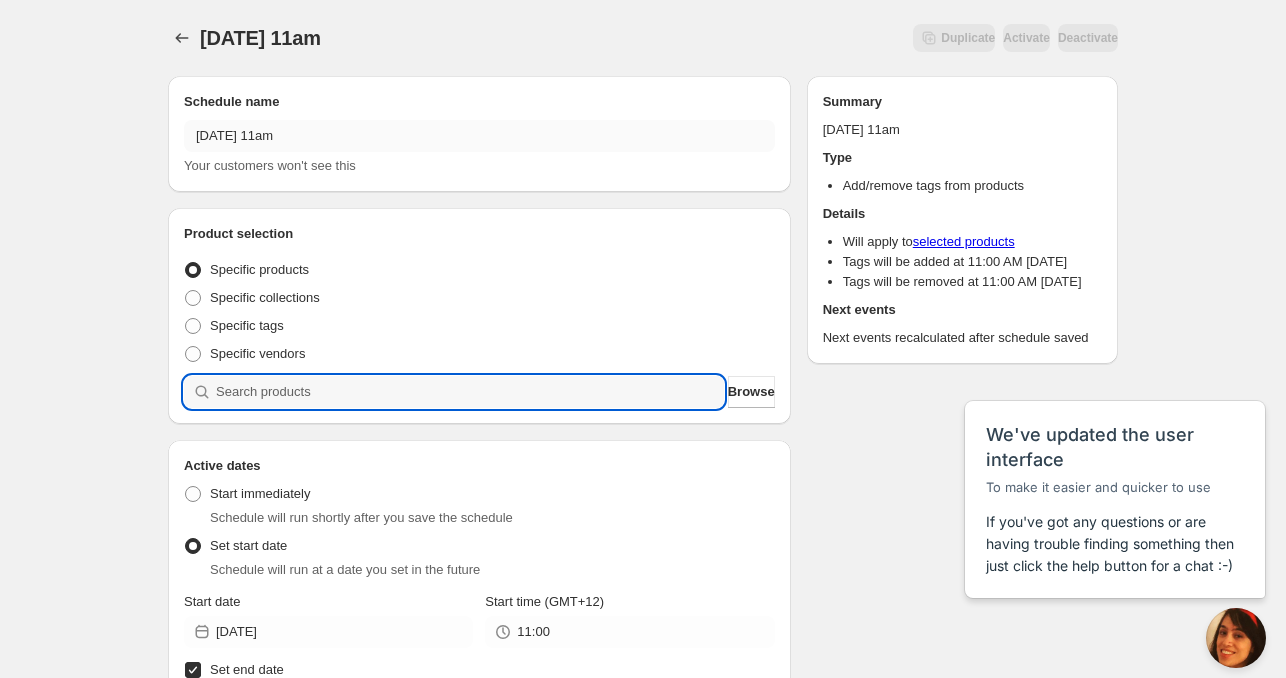 paste 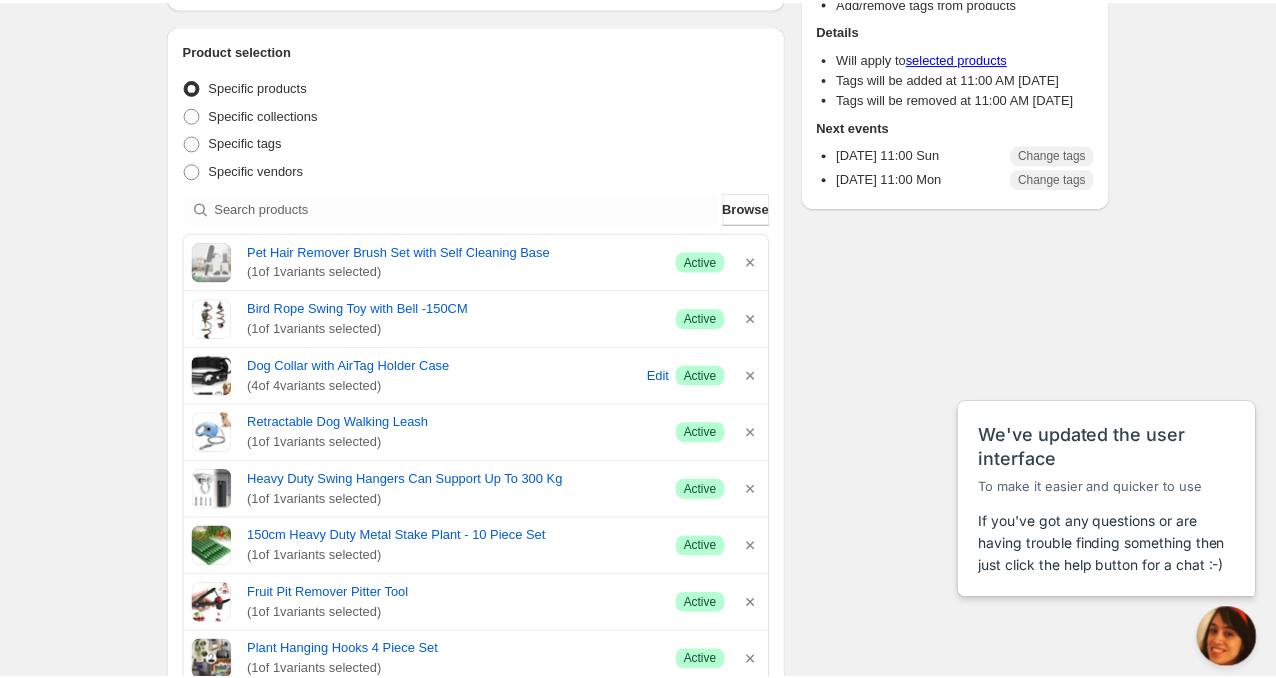 scroll, scrollTop: 100, scrollLeft: 0, axis: vertical 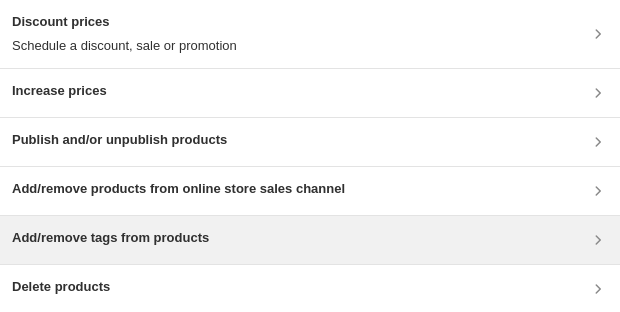 click on "Add/remove tags from products" at bounding box center [110, 238] 